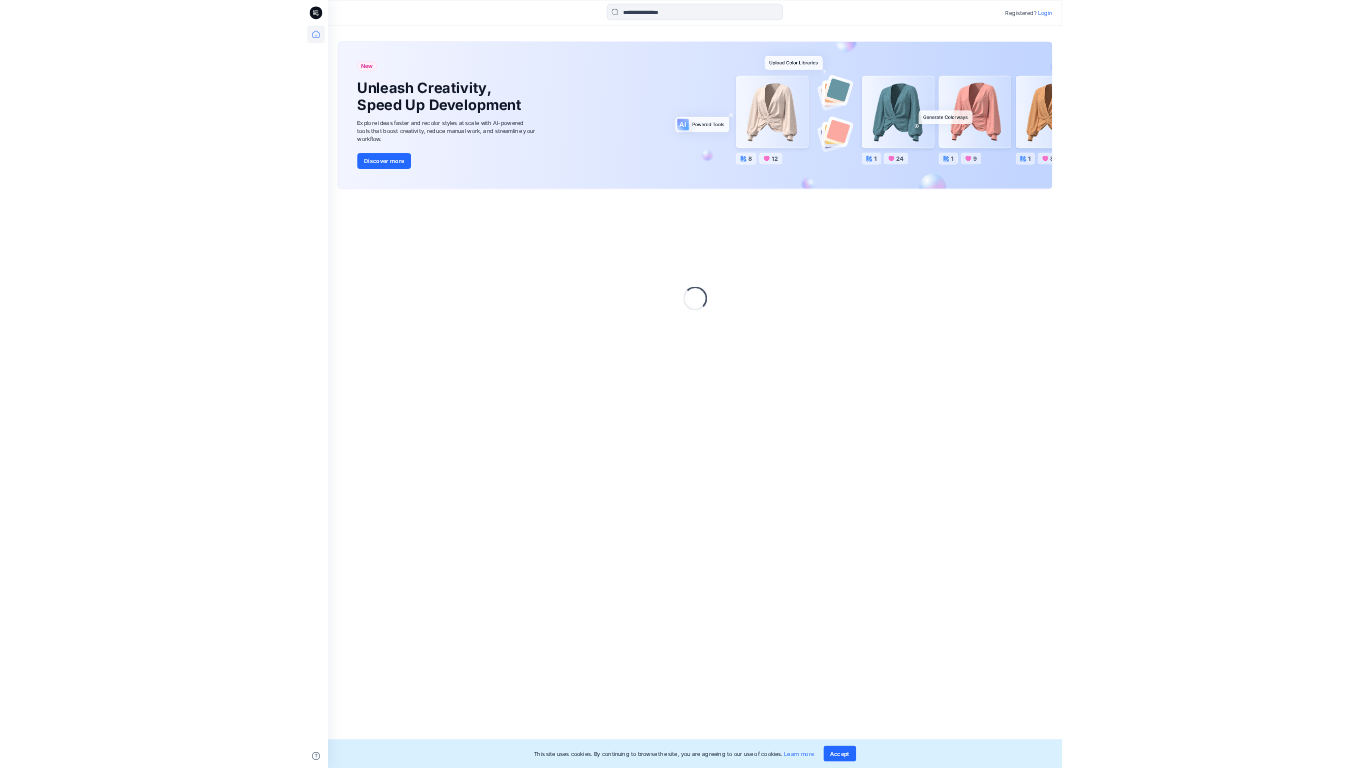 scroll, scrollTop: 0, scrollLeft: 0, axis: both 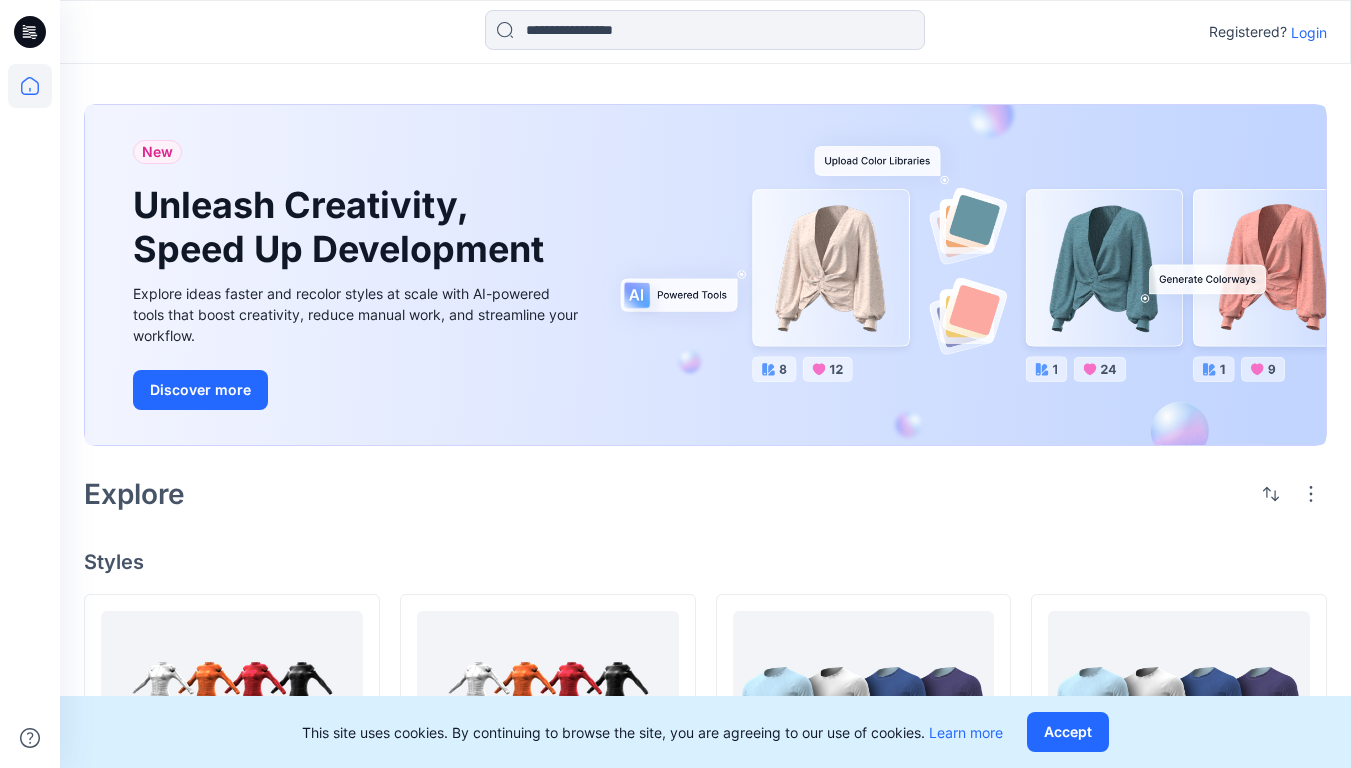 click on "Login" at bounding box center (1309, 32) 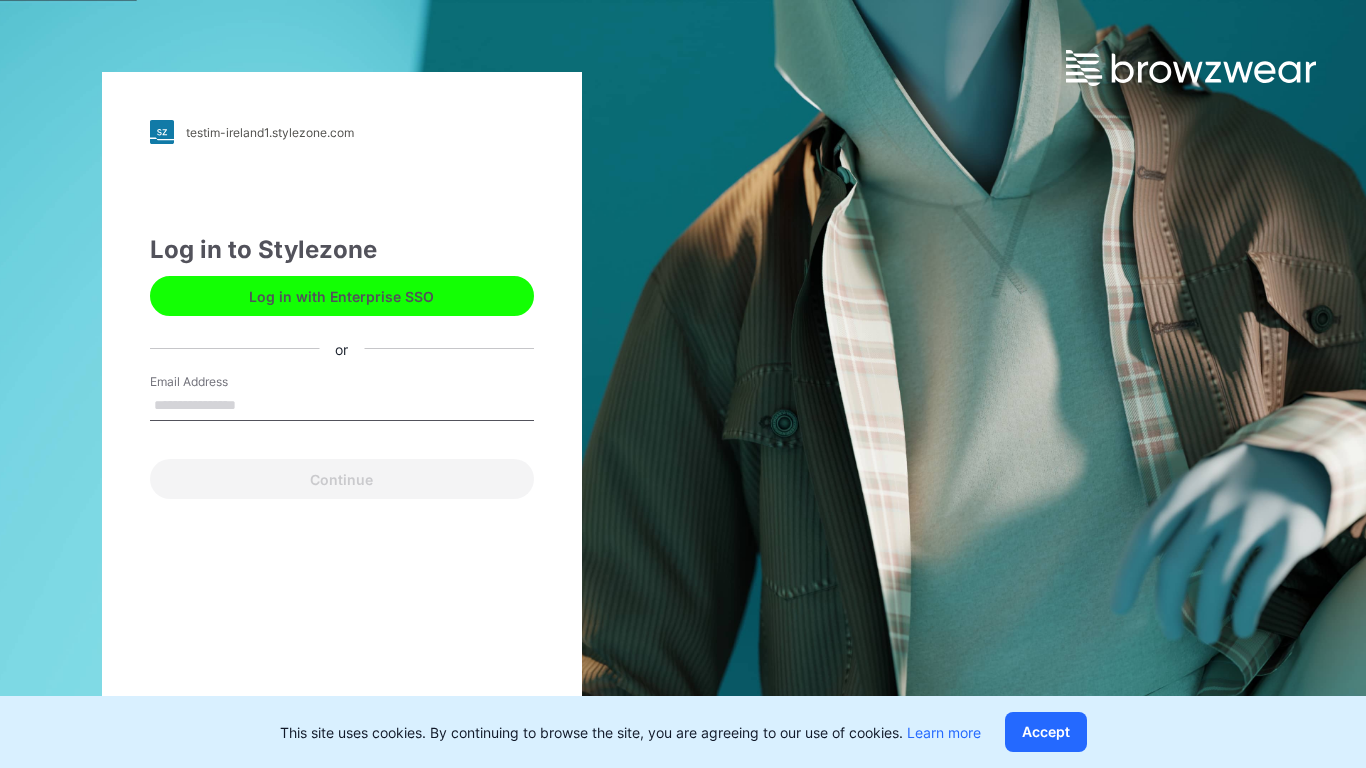 click on "Email Address" at bounding box center [342, 406] 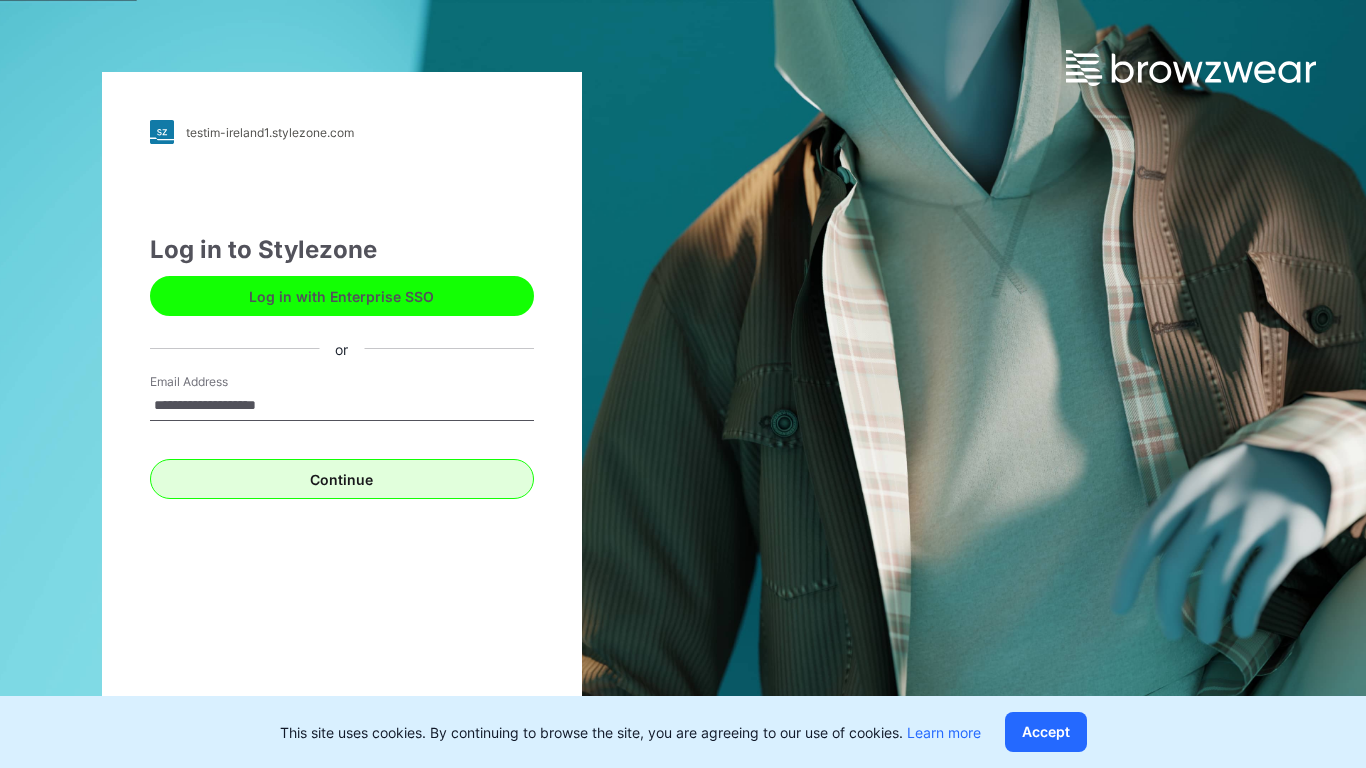 type on "**********" 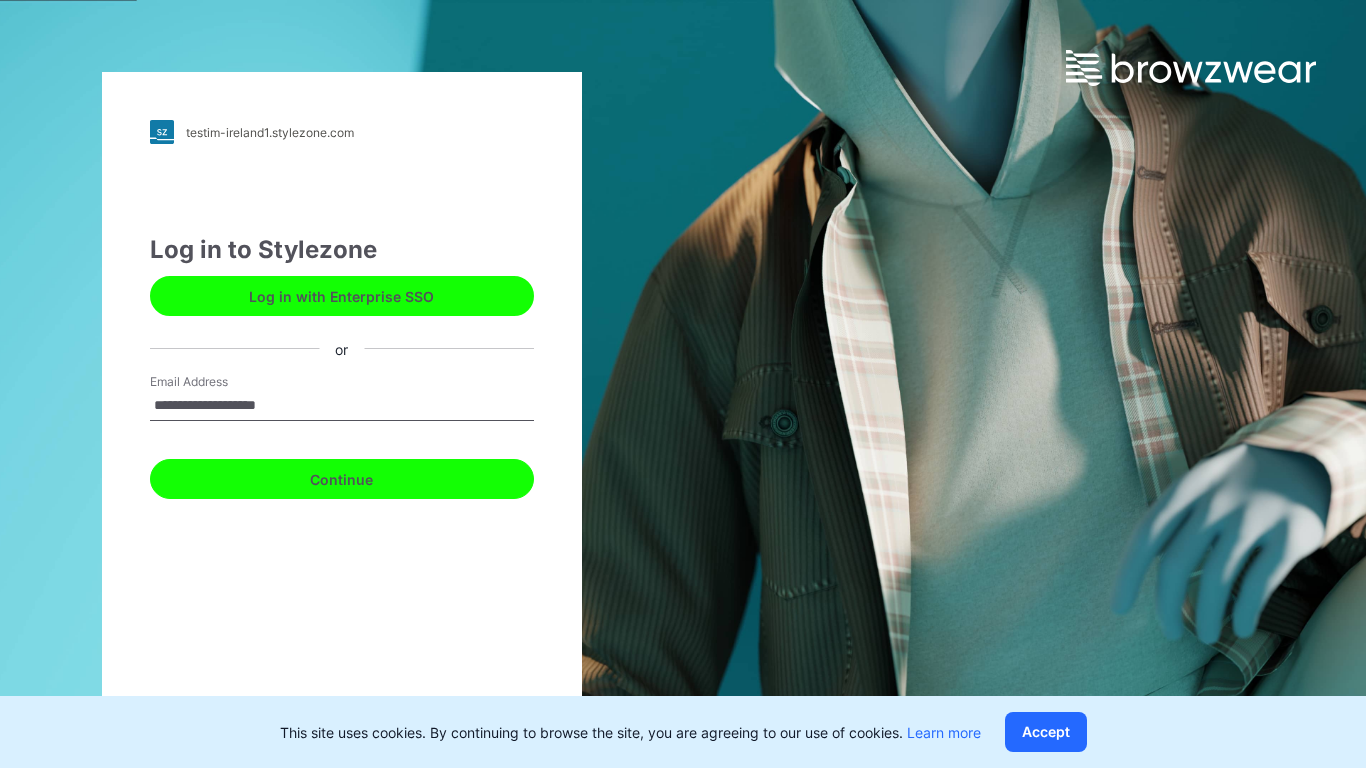 click on "Continue" at bounding box center (342, 479) 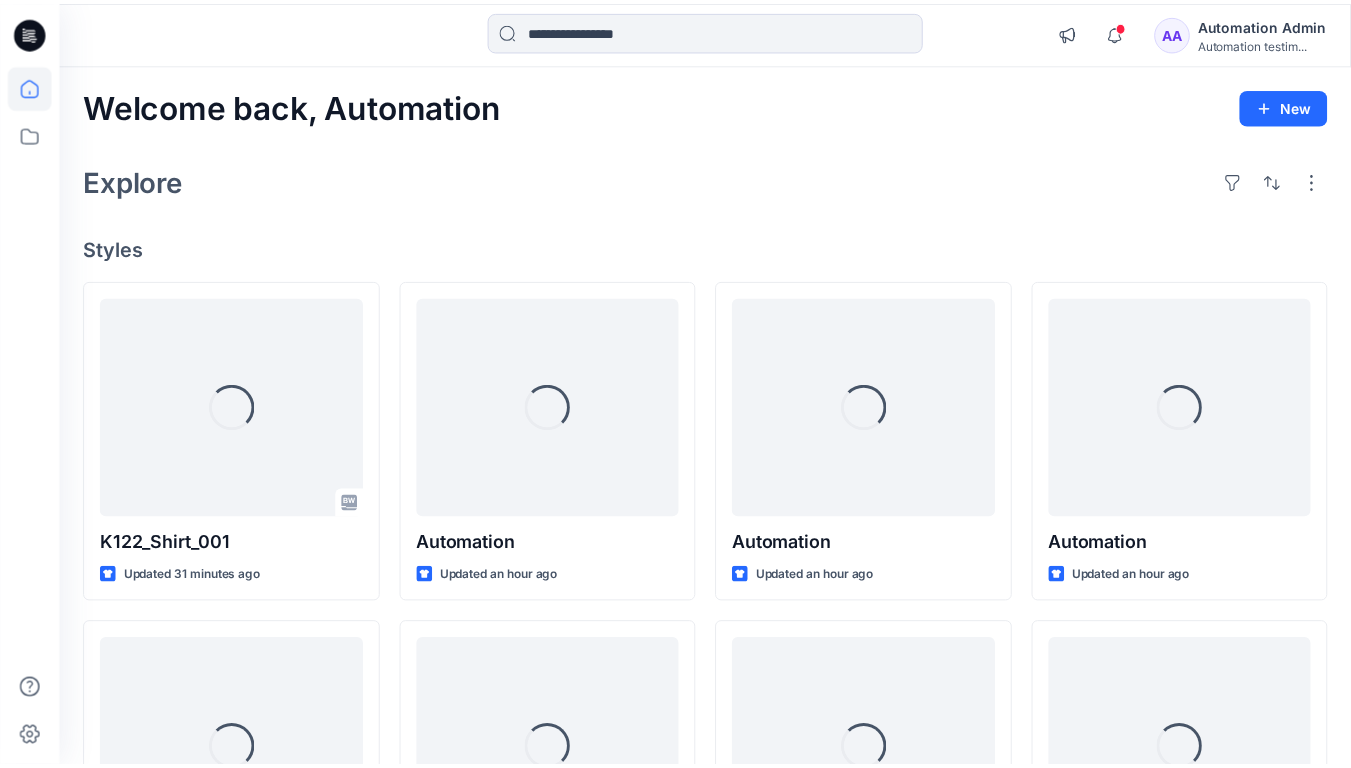scroll, scrollTop: 0, scrollLeft: 0, axis: both 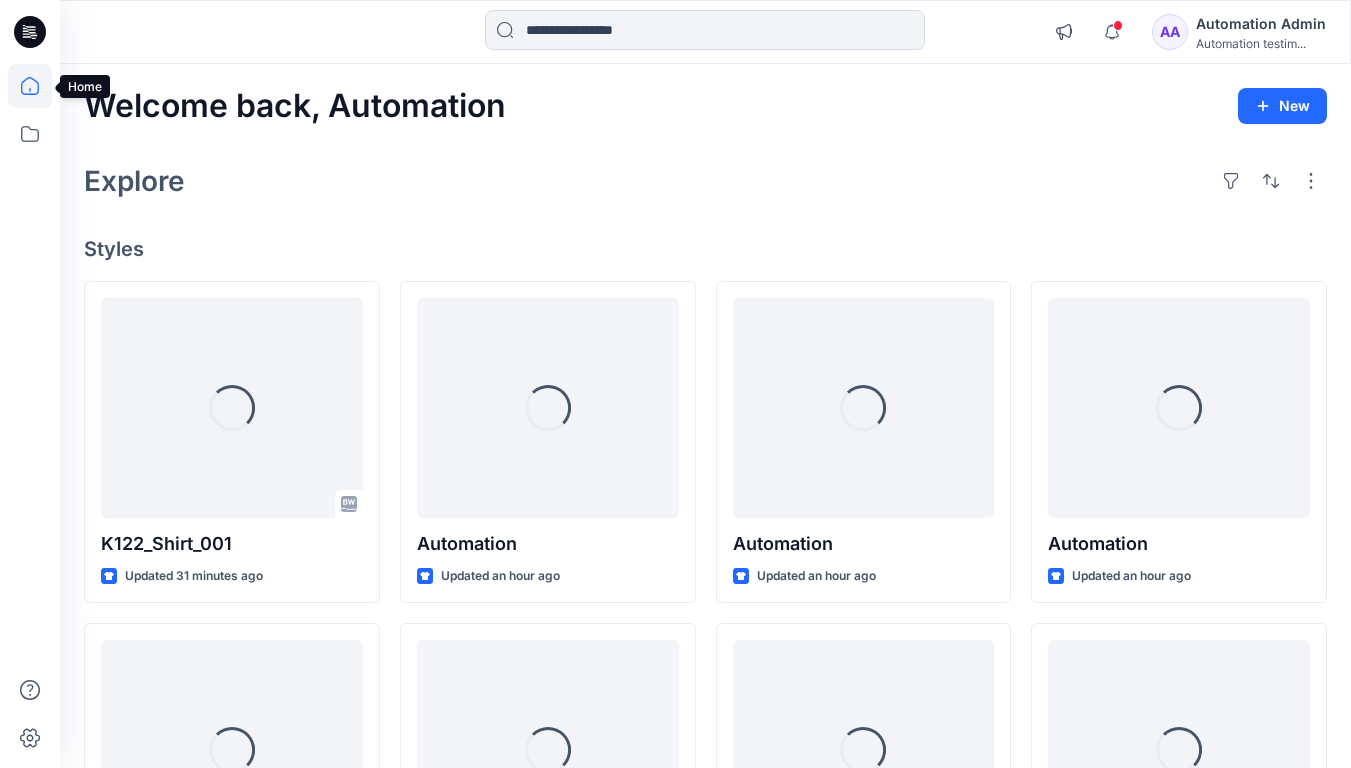 click on "AA Automation Admin Automation testim..." at bounding box center (1239, 32) 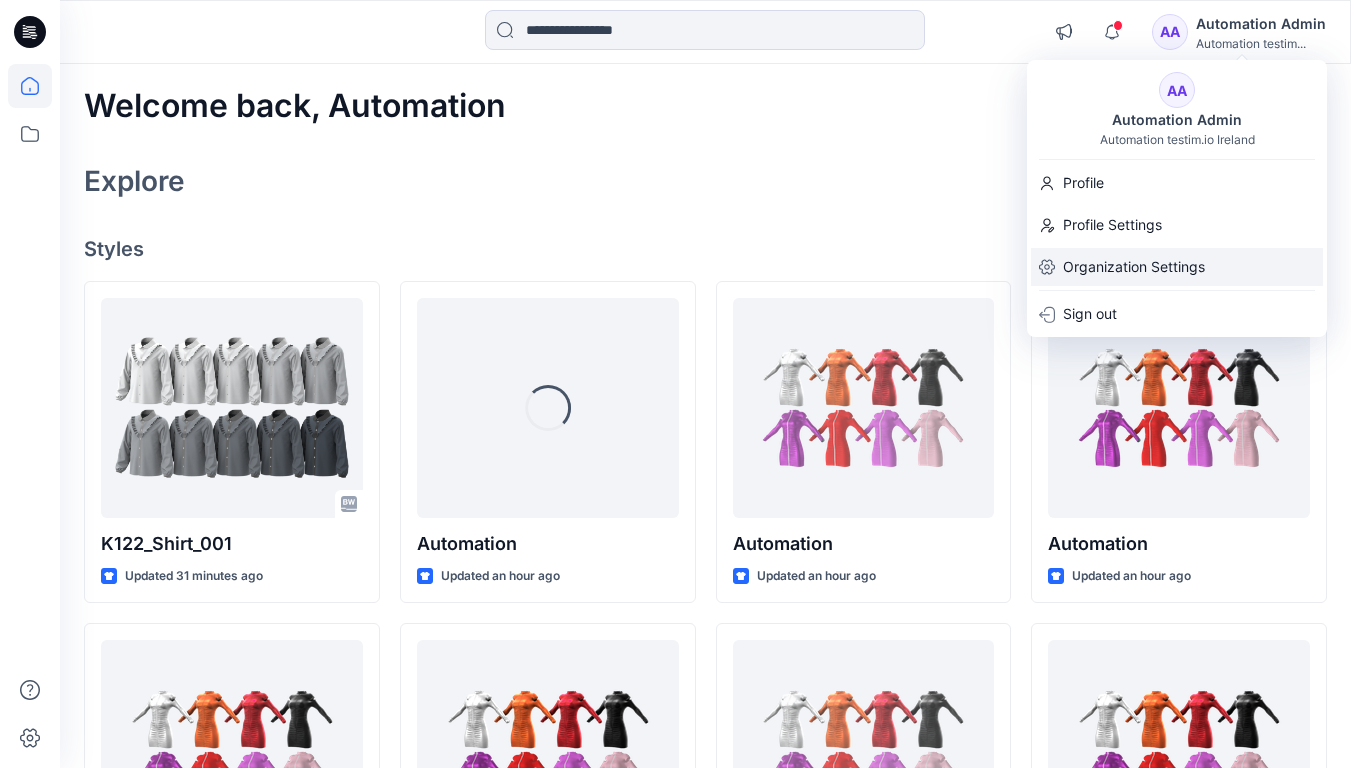 click on "Organization Settings" at bounding box center (1134, 267) 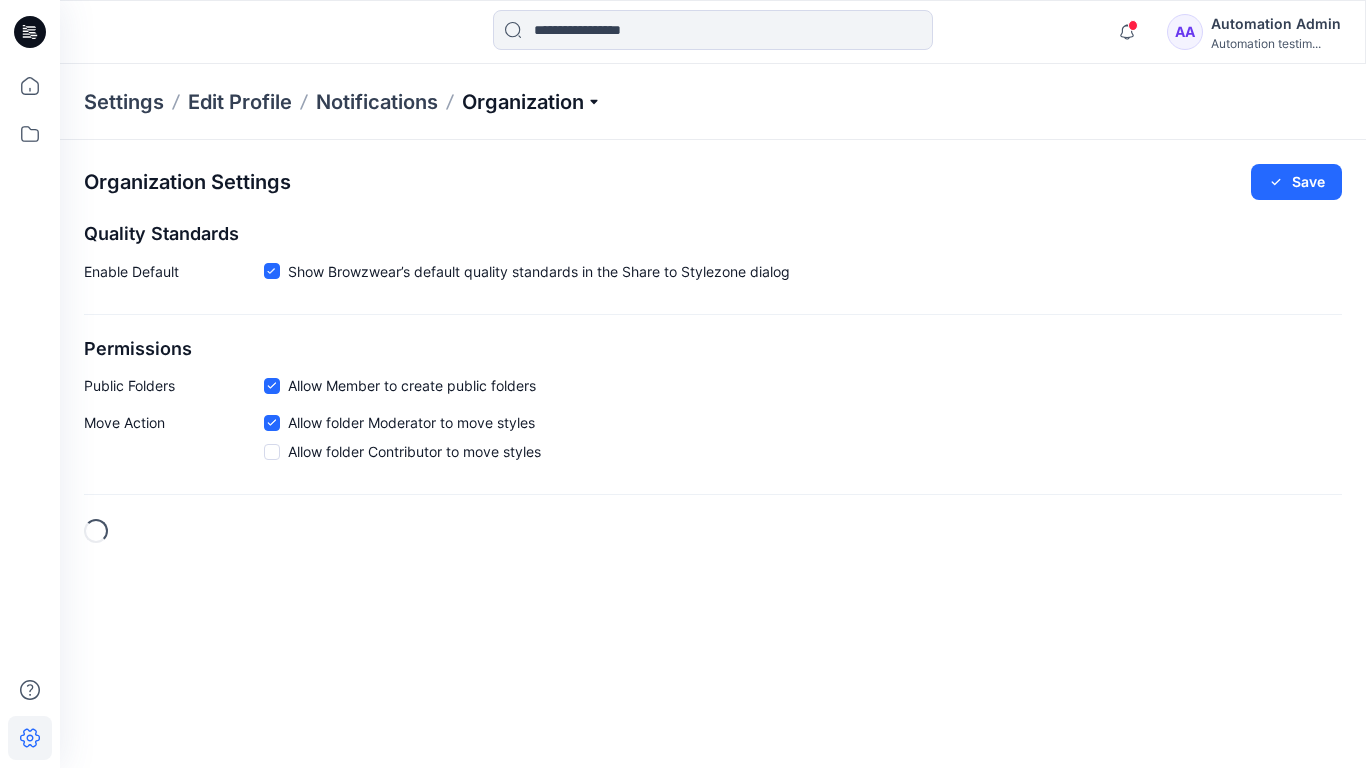click on "Organization" at bounding box center [532, 102] 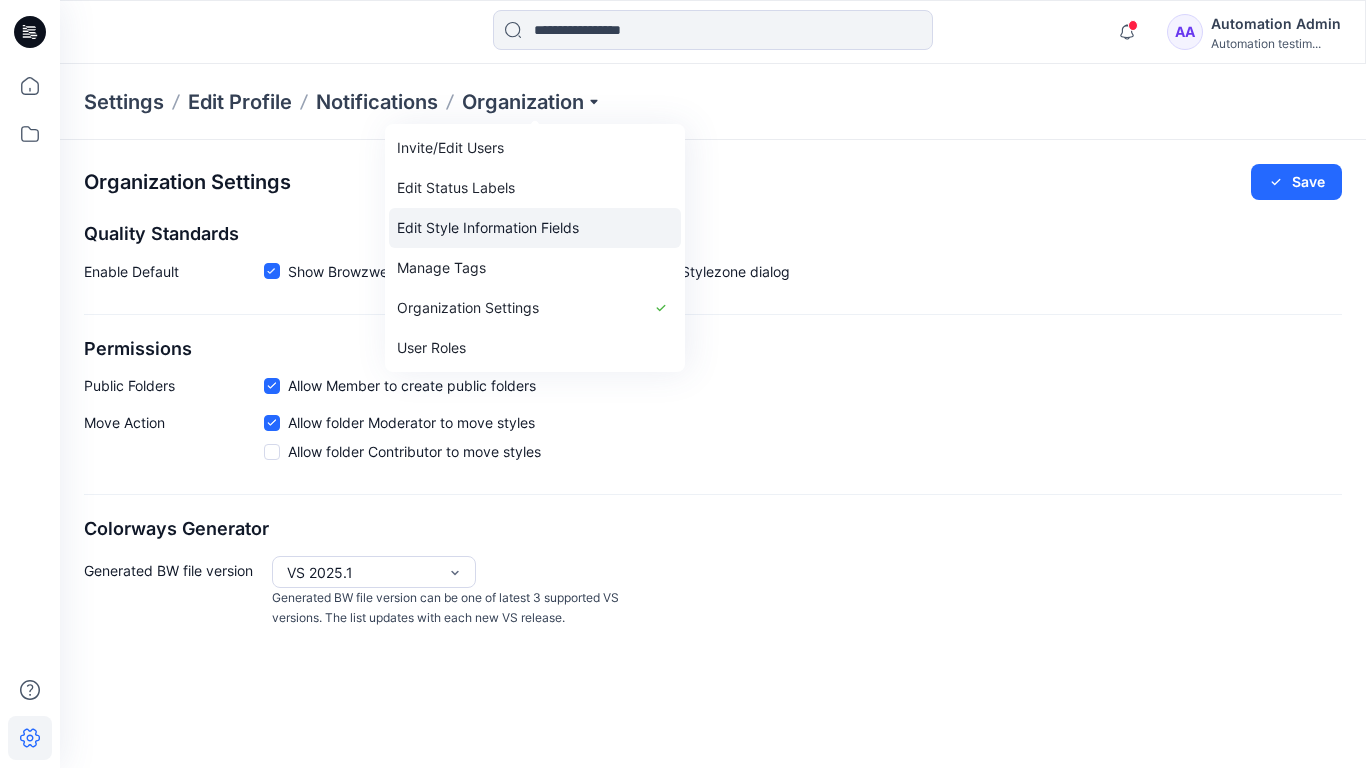 click on "Edit Style Information Fields" at bounding box center [535, 228] 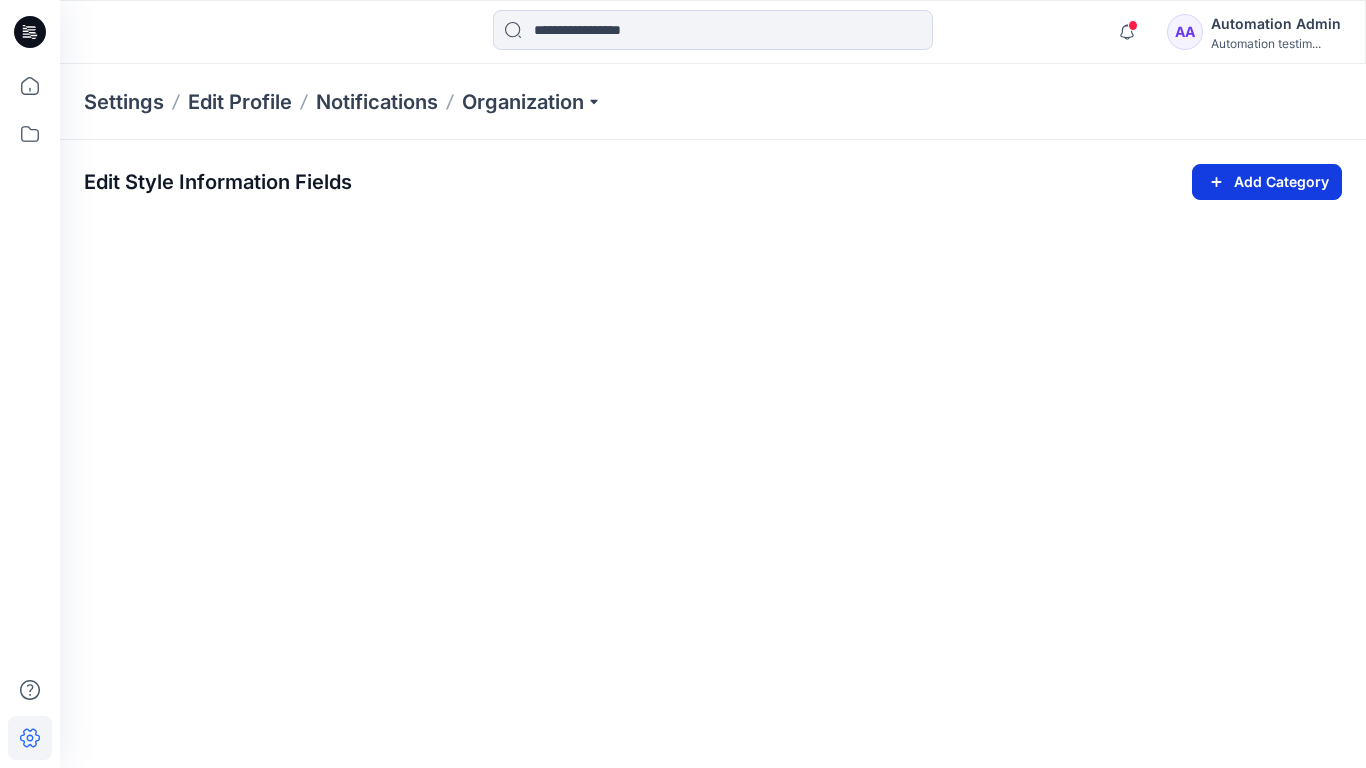click 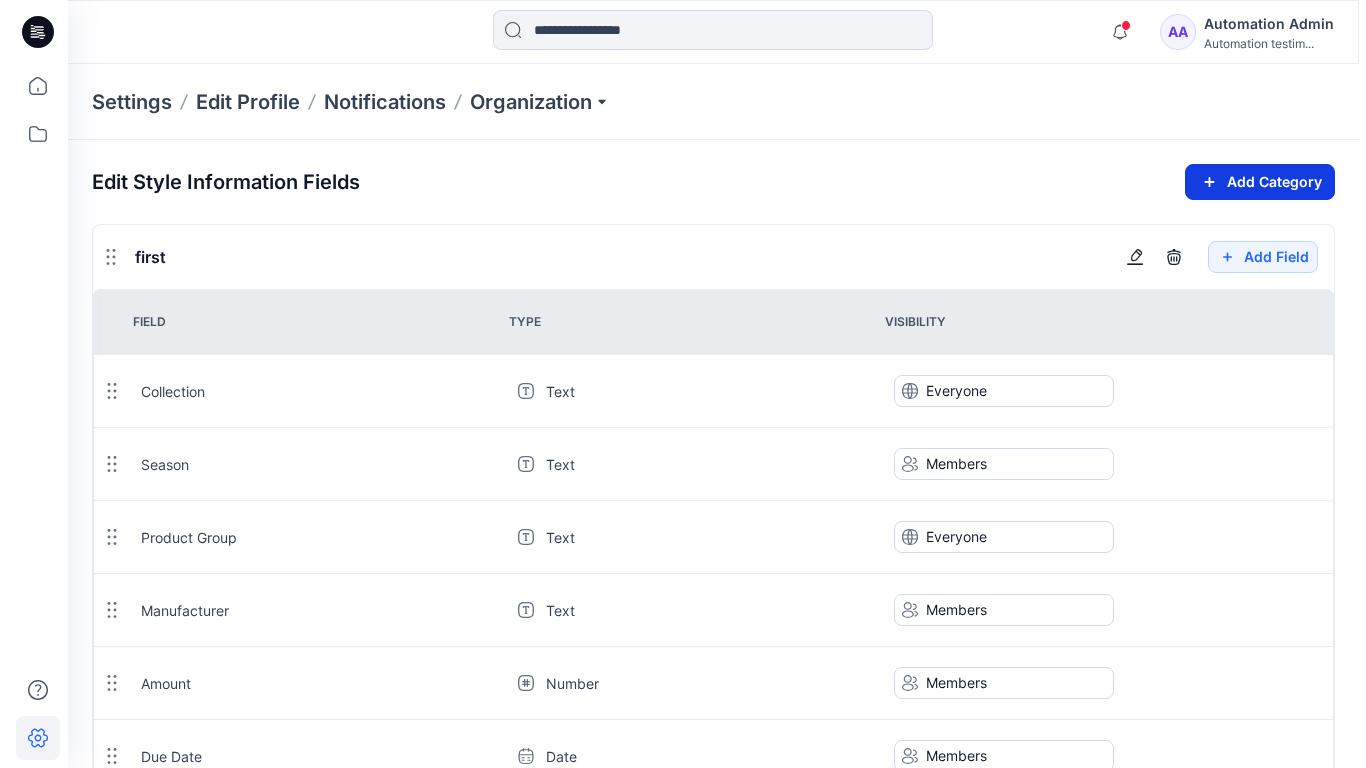 scroll, scrollTop: 2125, scrollLeft: 0, axis: vertical 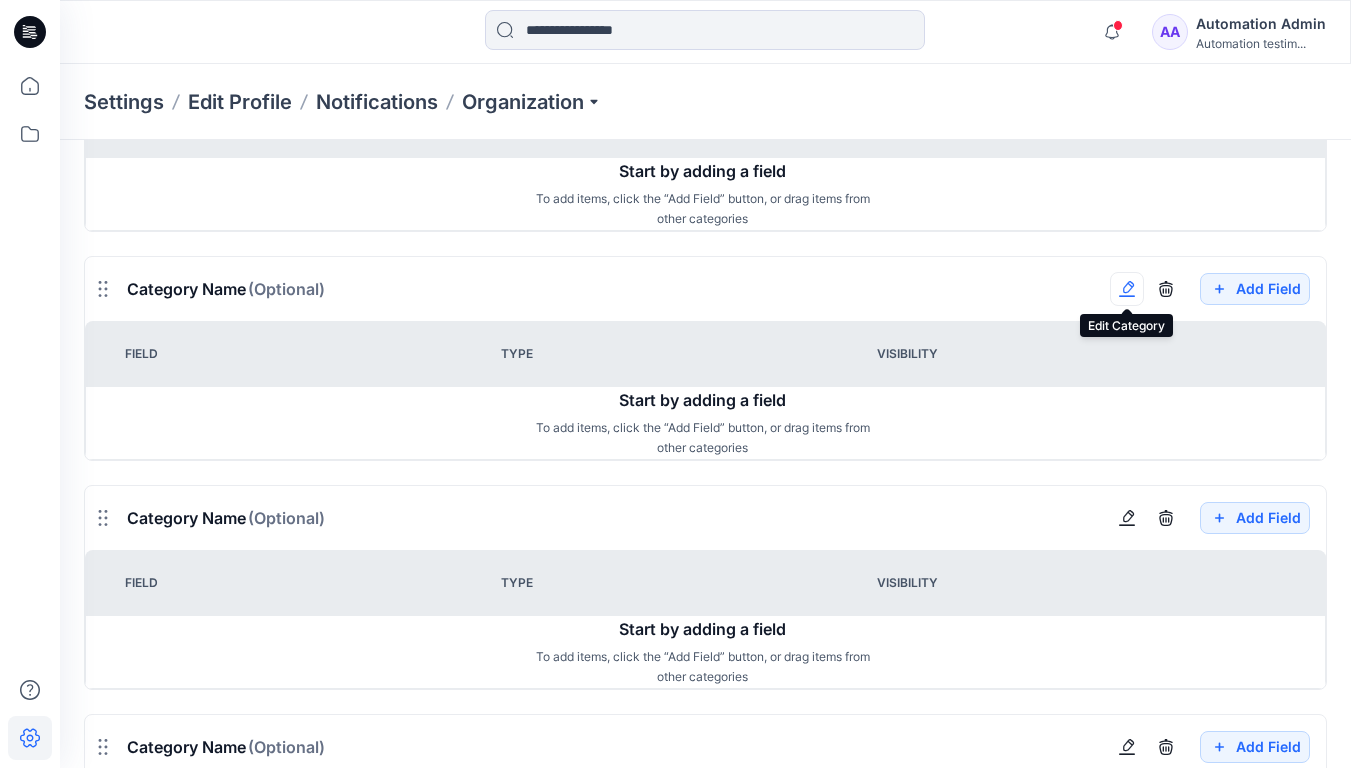 click at bounding box center [1127, 289] 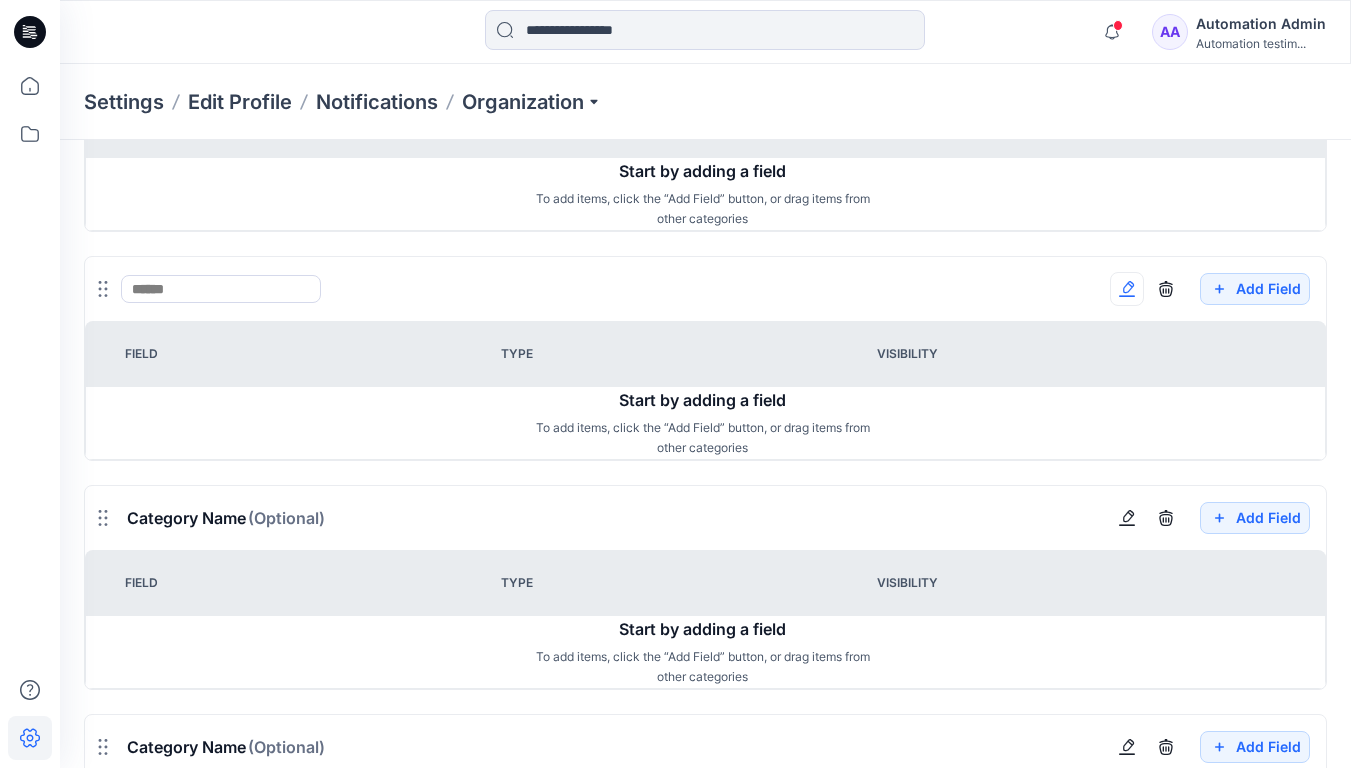 type on "*******" 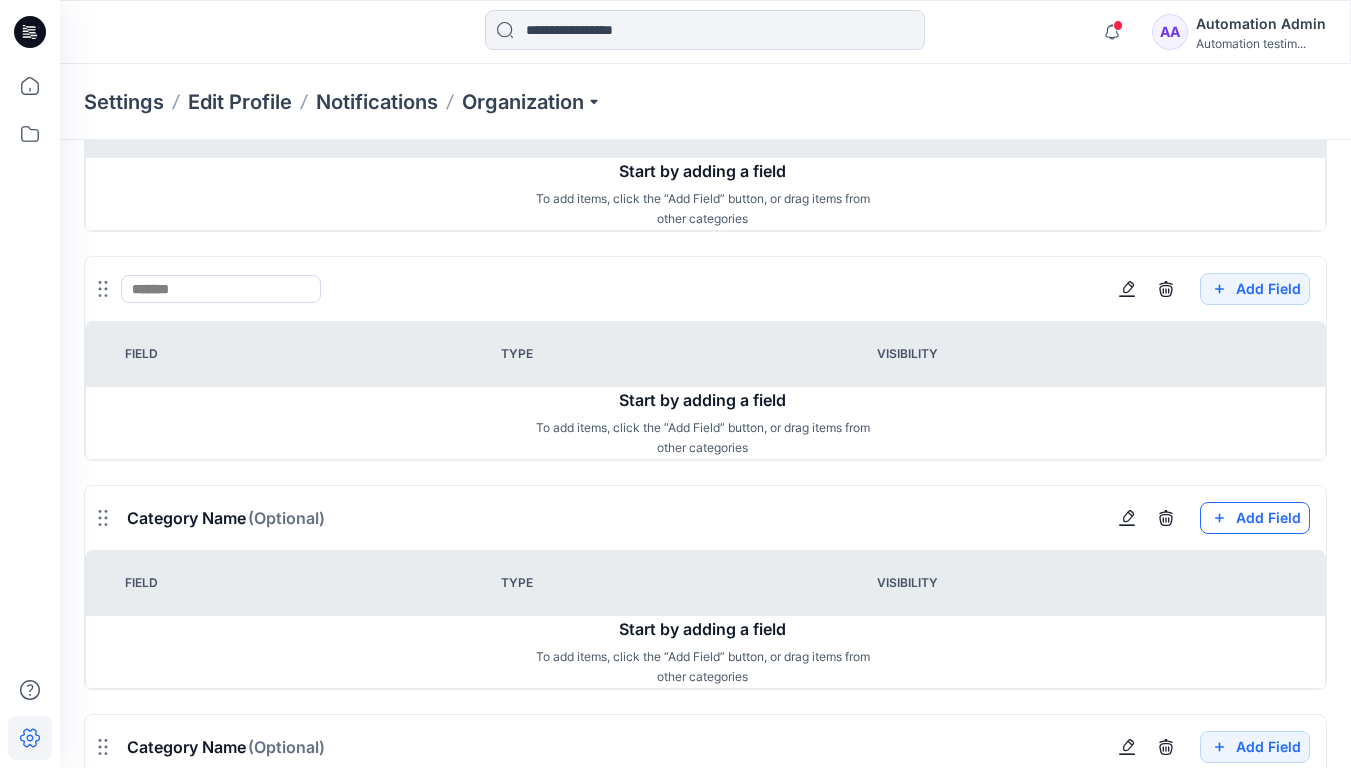 click on "Add Field" at bounding box center (1255, -1868) 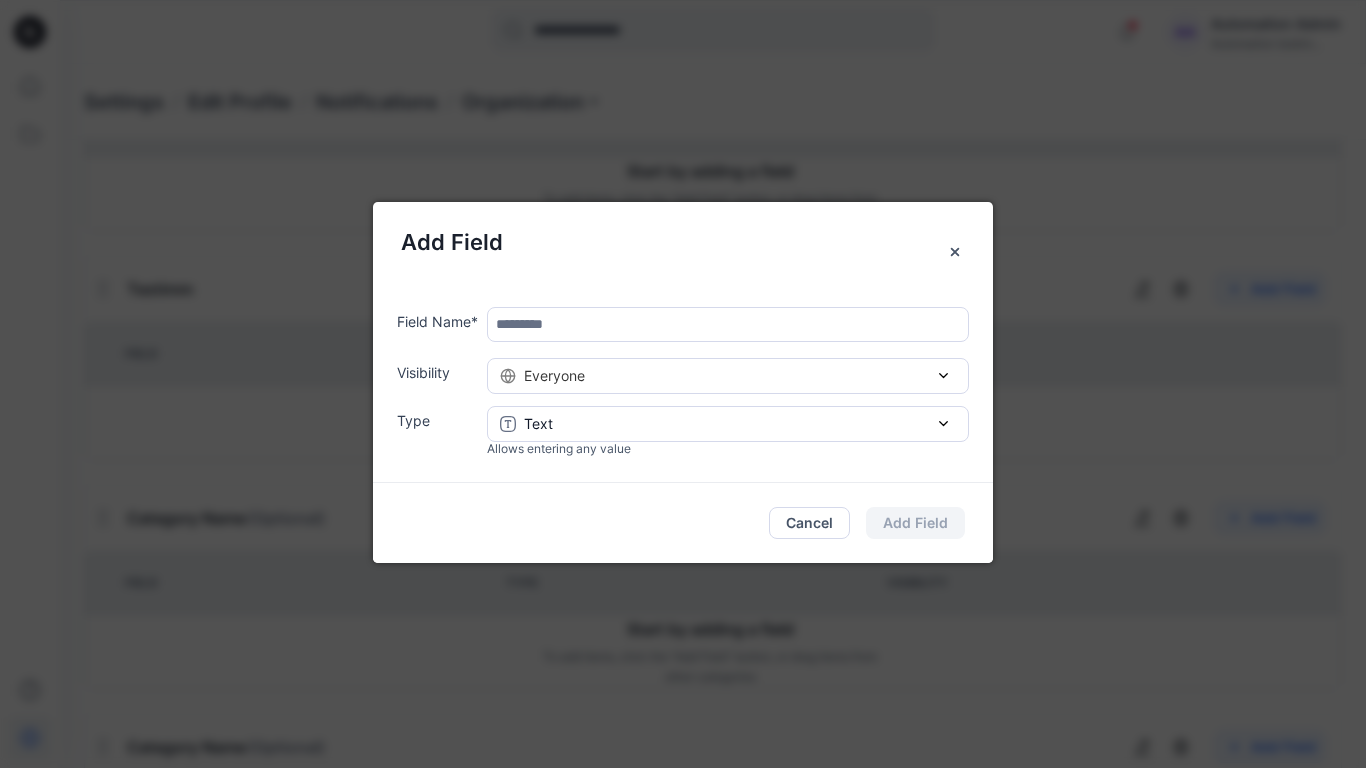 click at bounding box center [728, 324] 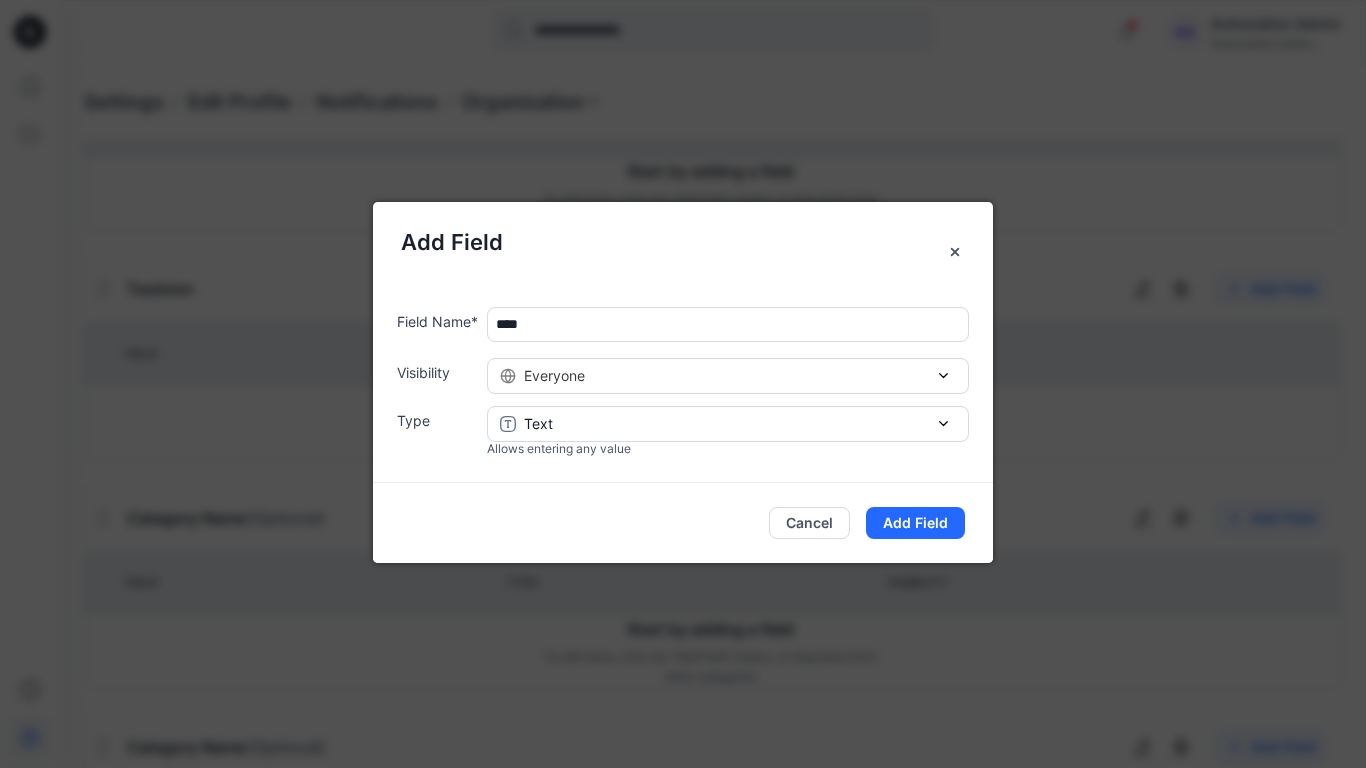 type on "****" 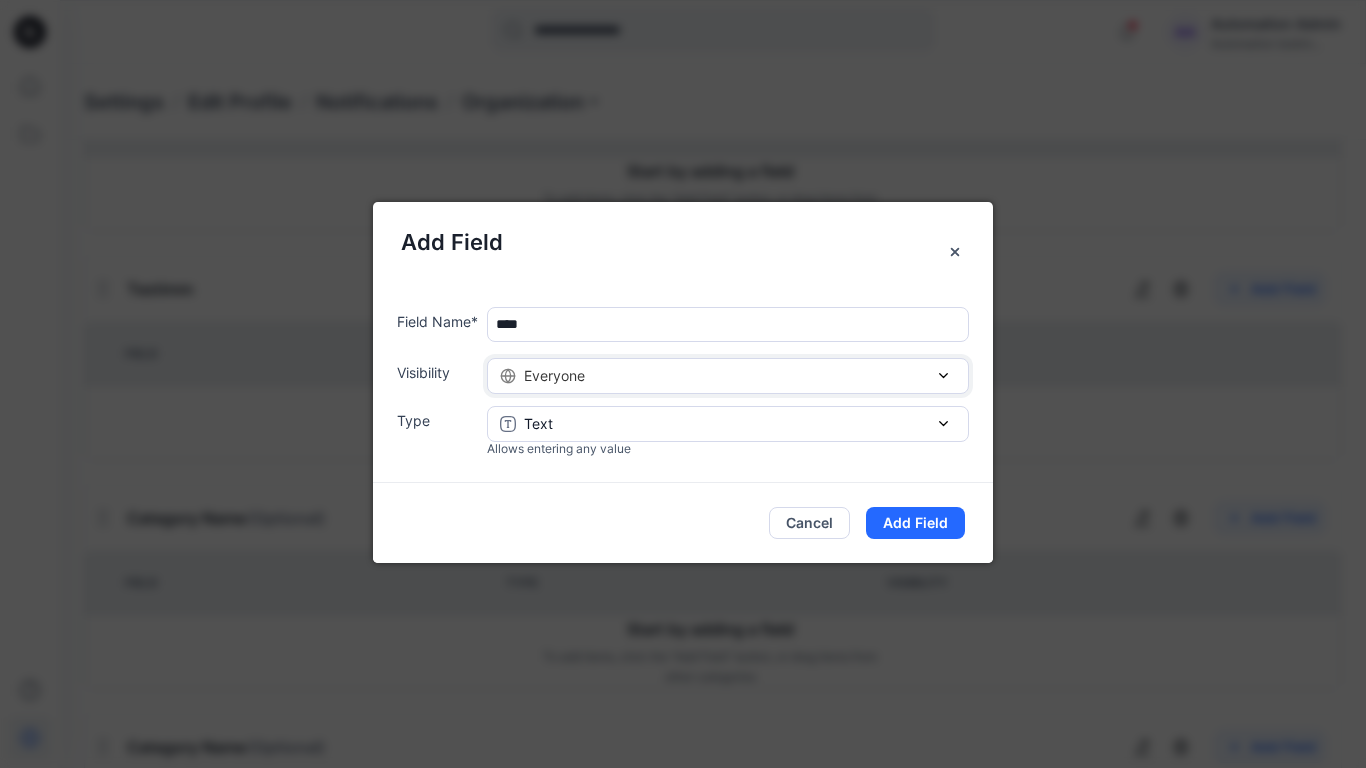 click on "Everyone" at bounding box center (728, 375) 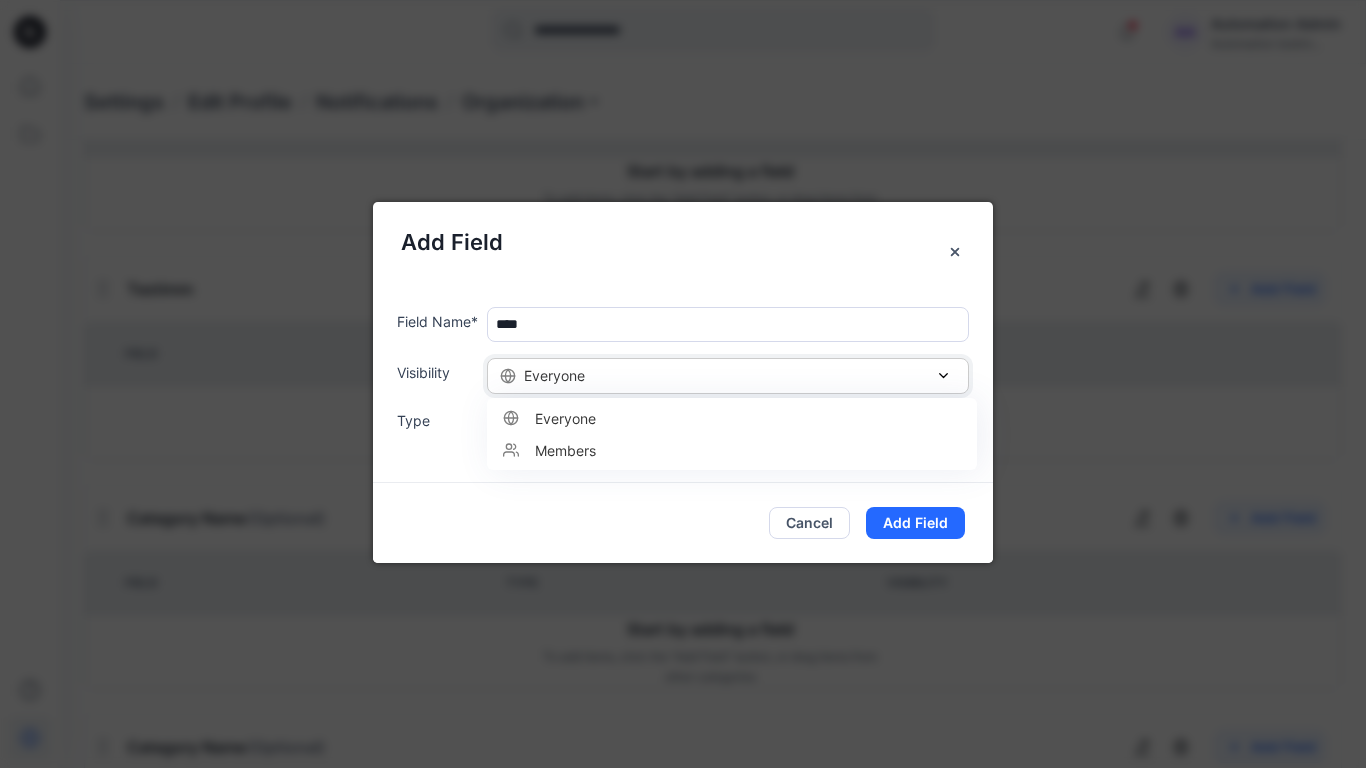 click on "Everyone" at bounding box center [728, 375] 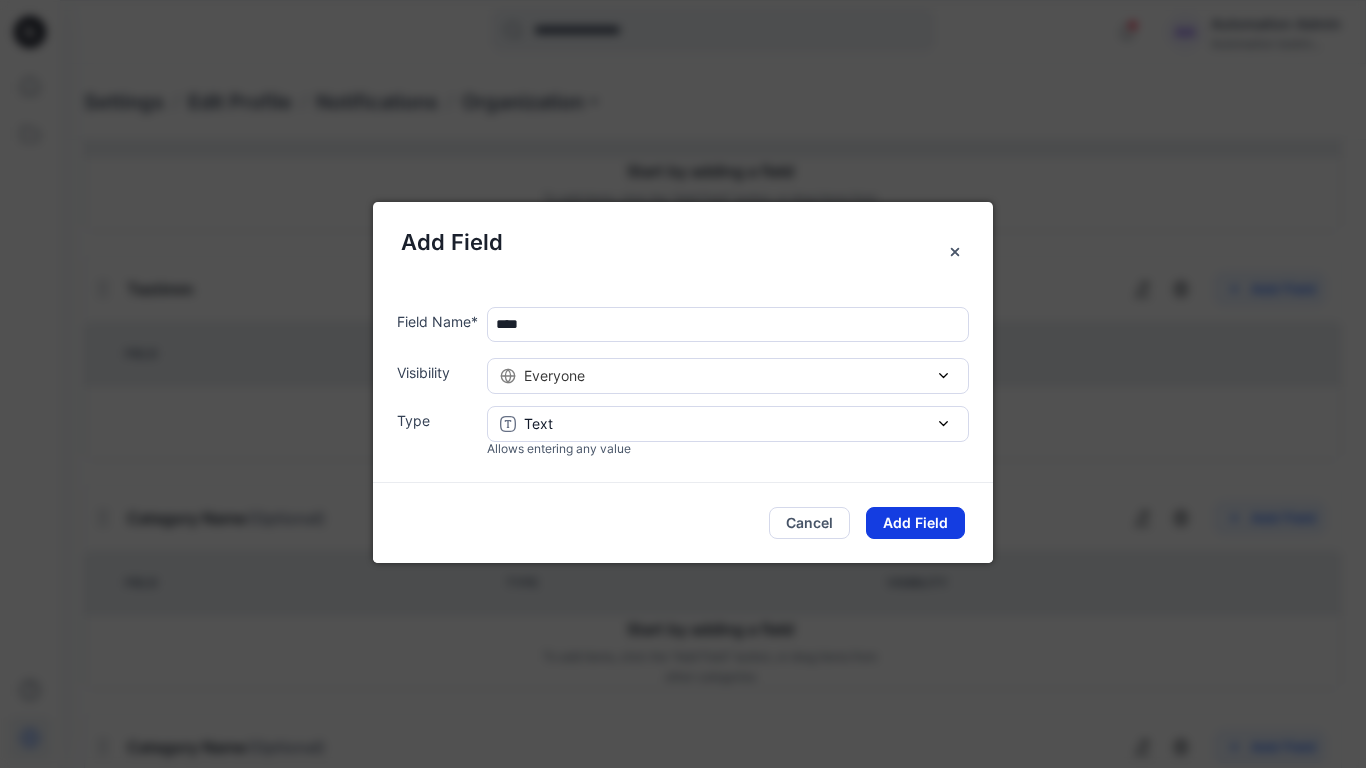 click on "Add Field" at bounding box center (915, 523) 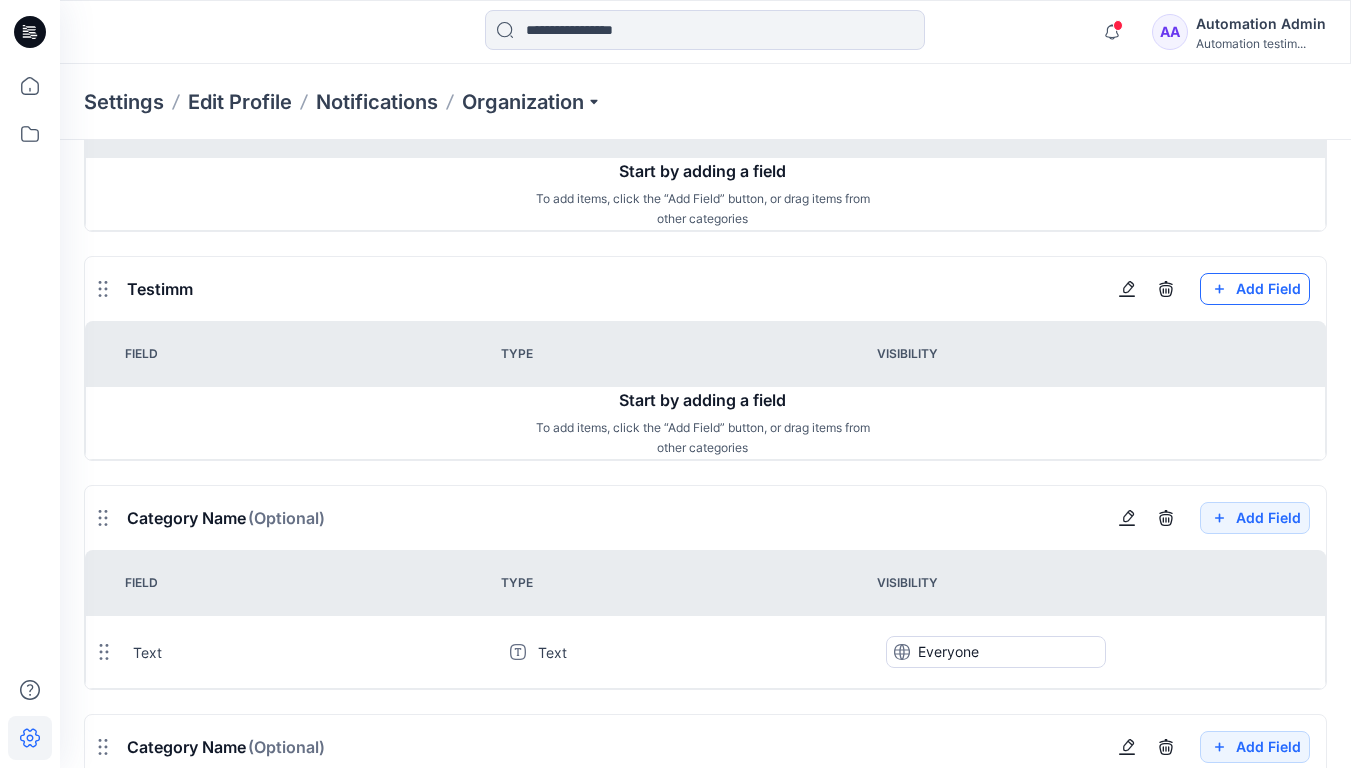 click on "Add Field" at bounding box center (1255, -1868) 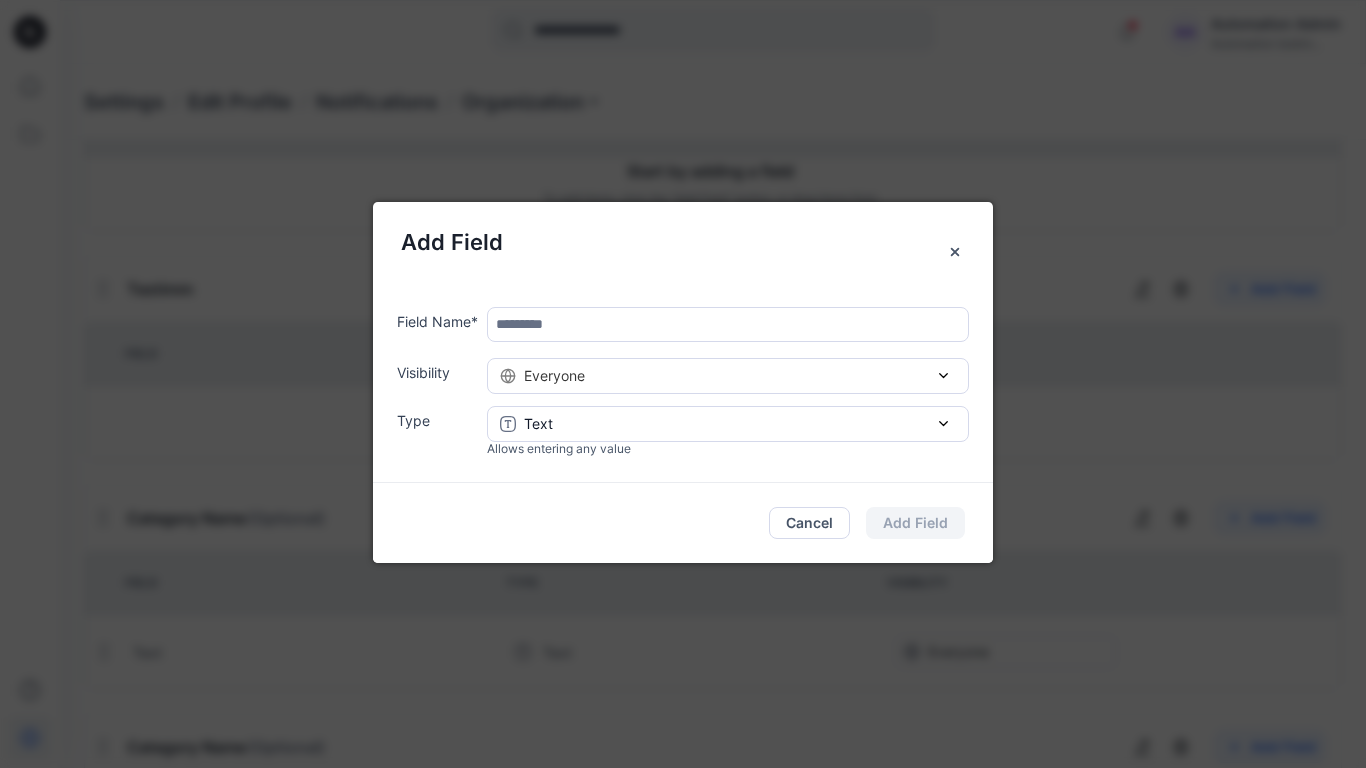 click at bounding box center [728, 324] 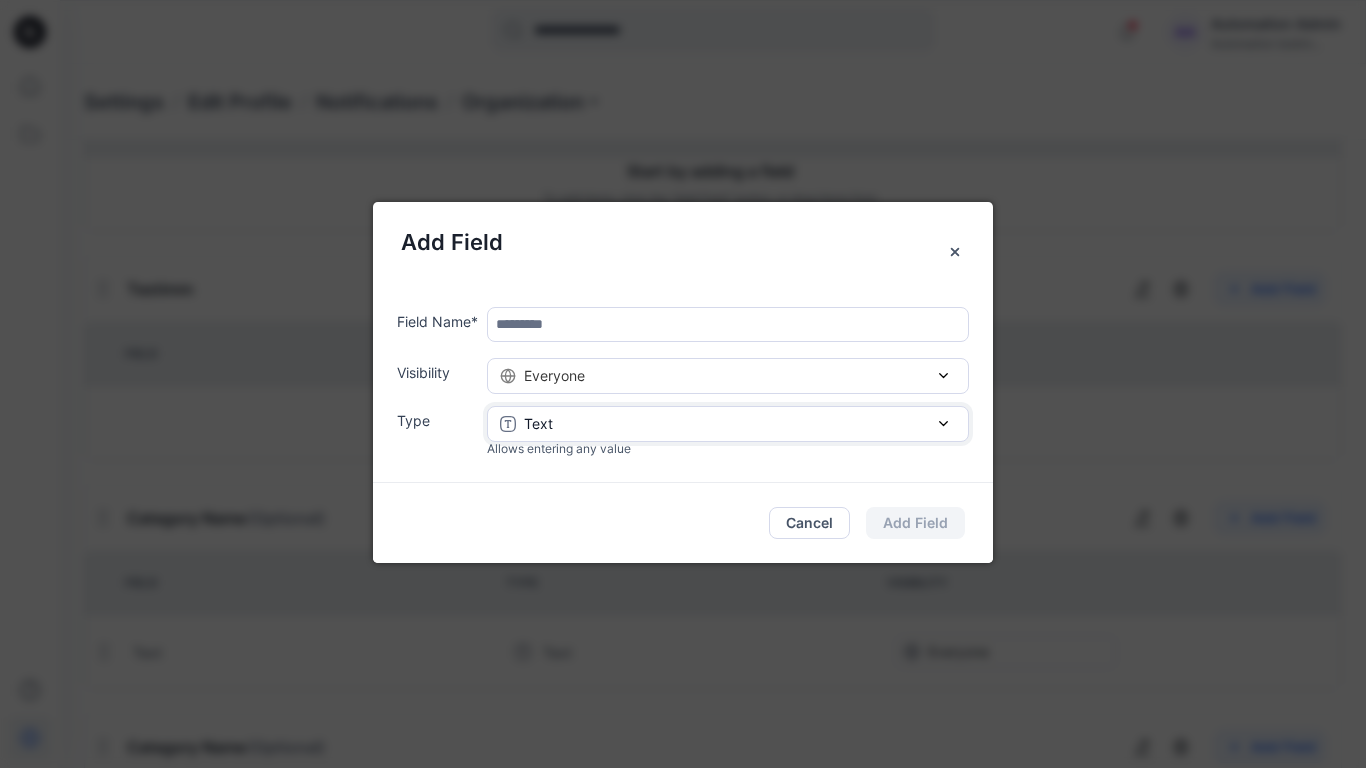 click on "Text" at bounding box center [728, 423] 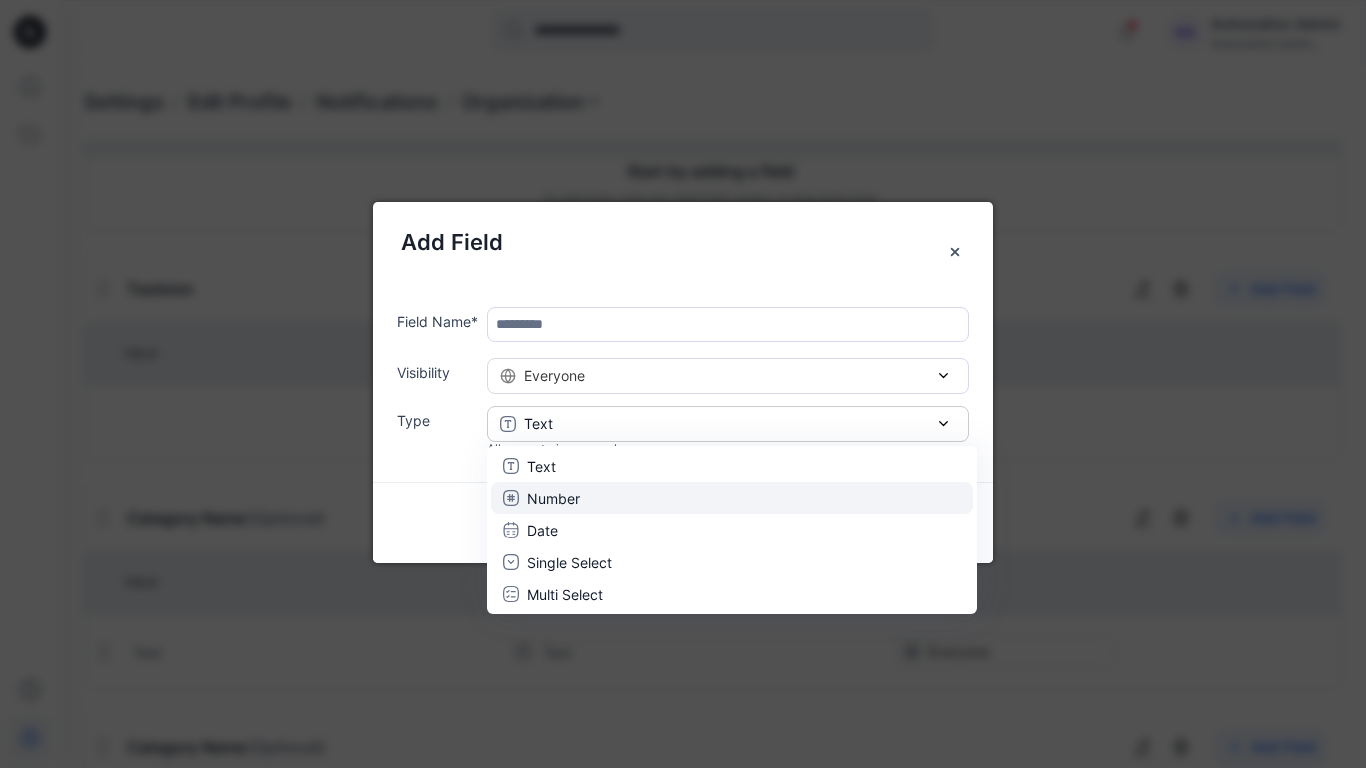click on "Number" at bounding box center [732, 497] 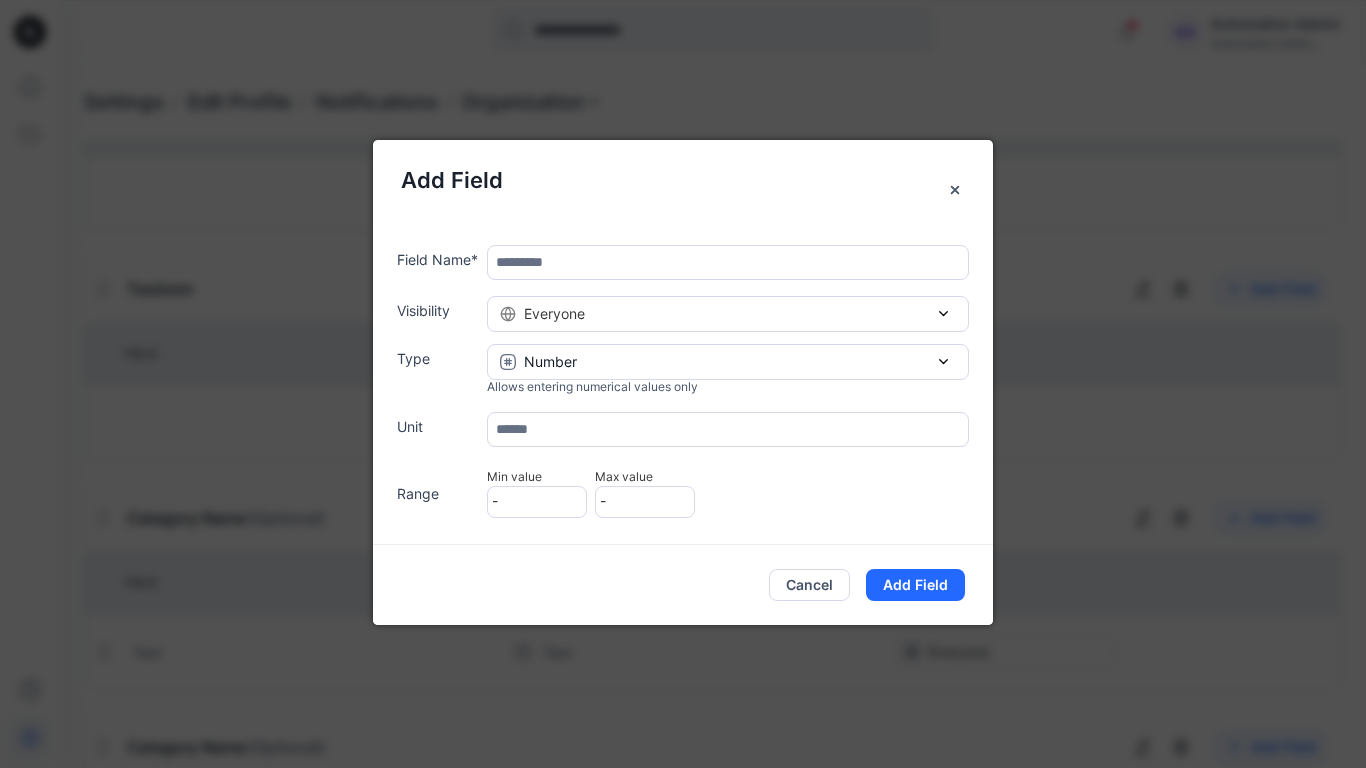 click at bounding box center (728, 262) 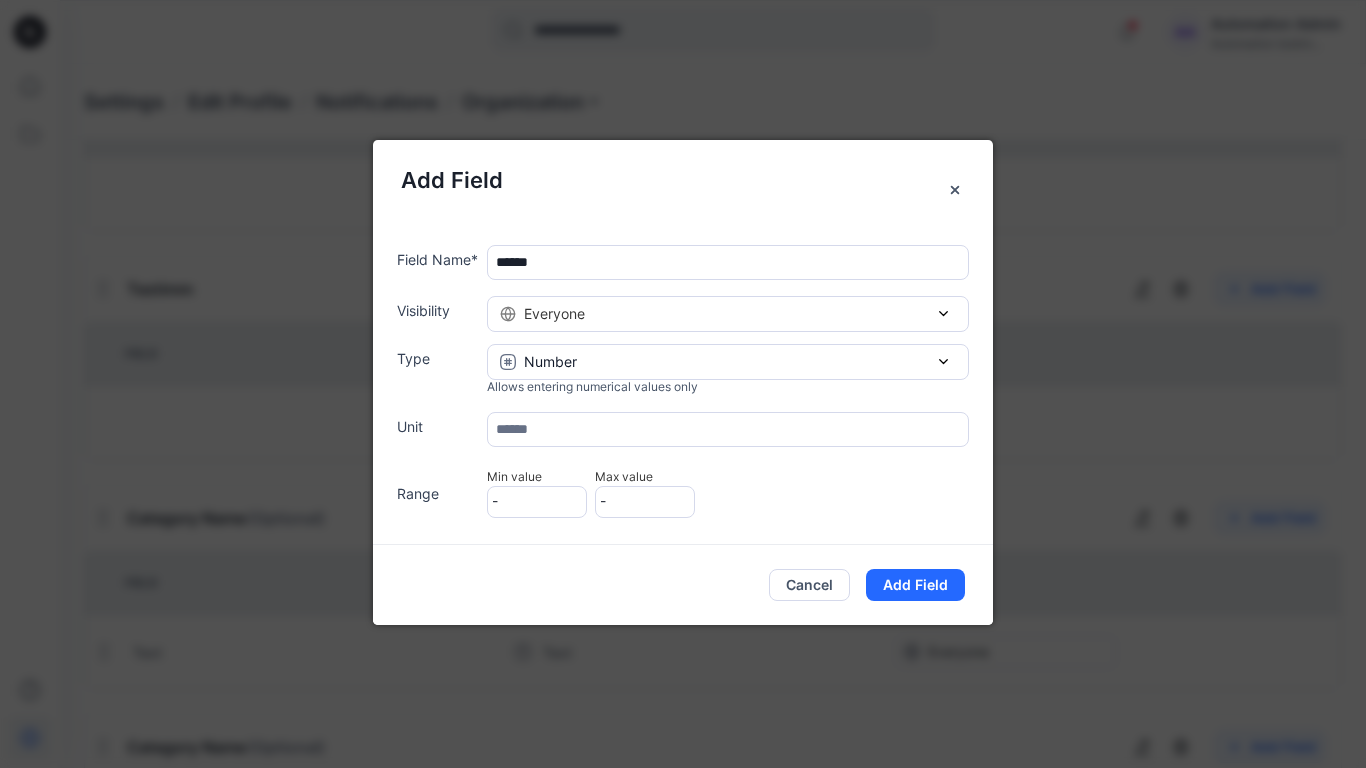 type on "******" 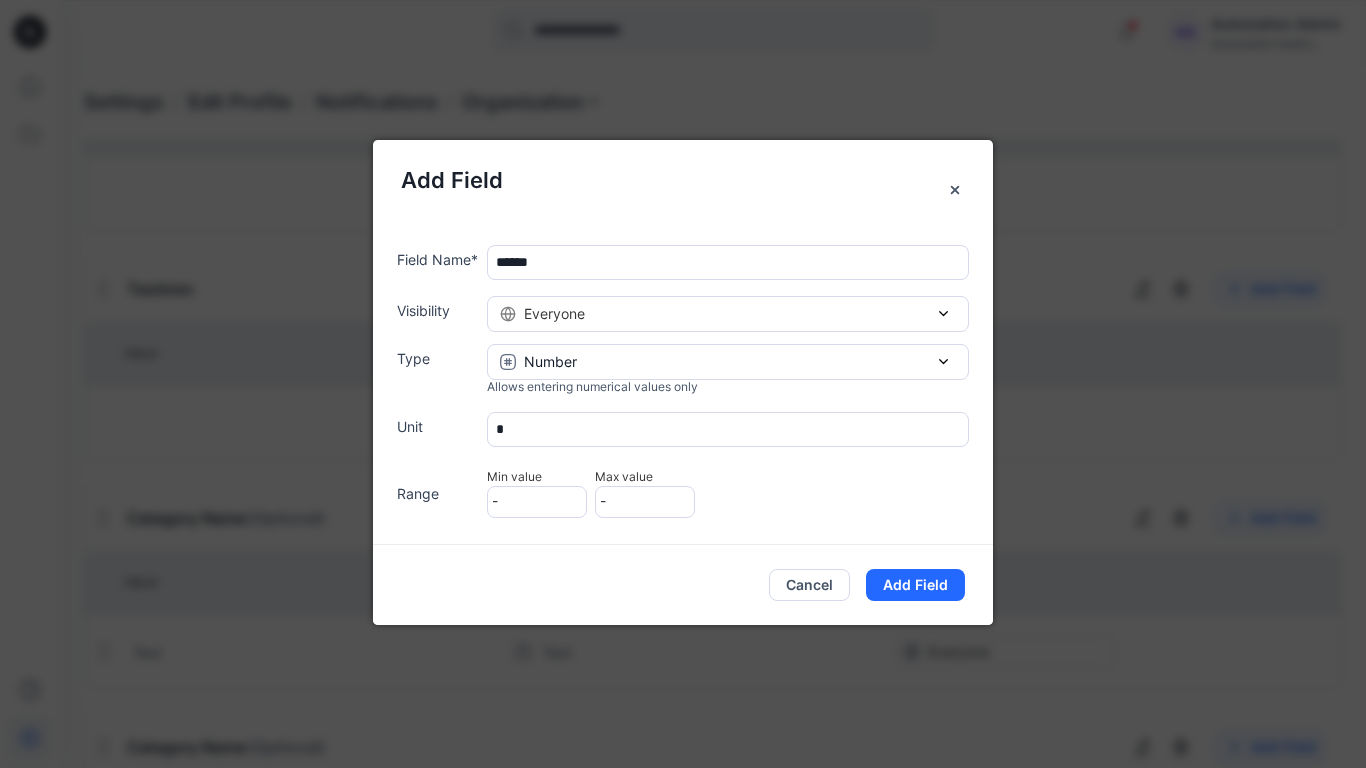 type on "*" 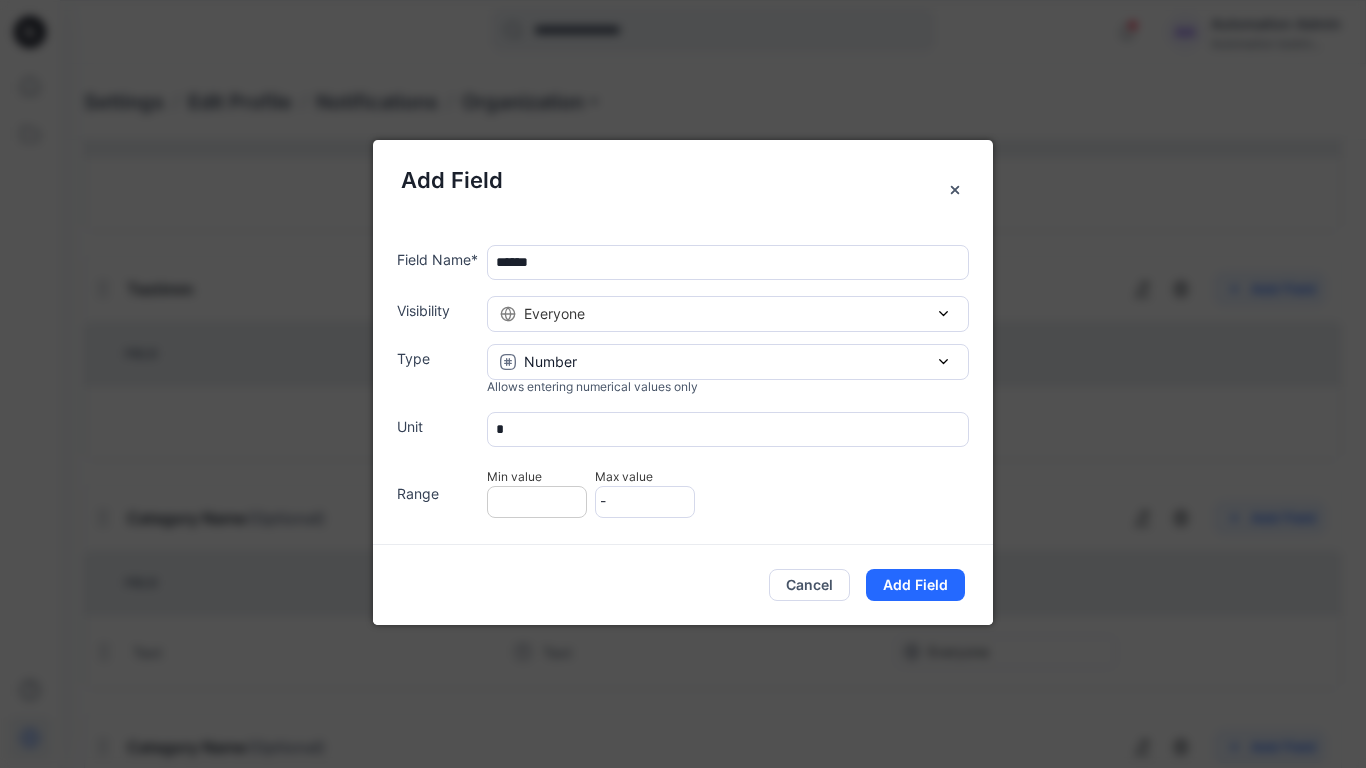 type on "*" 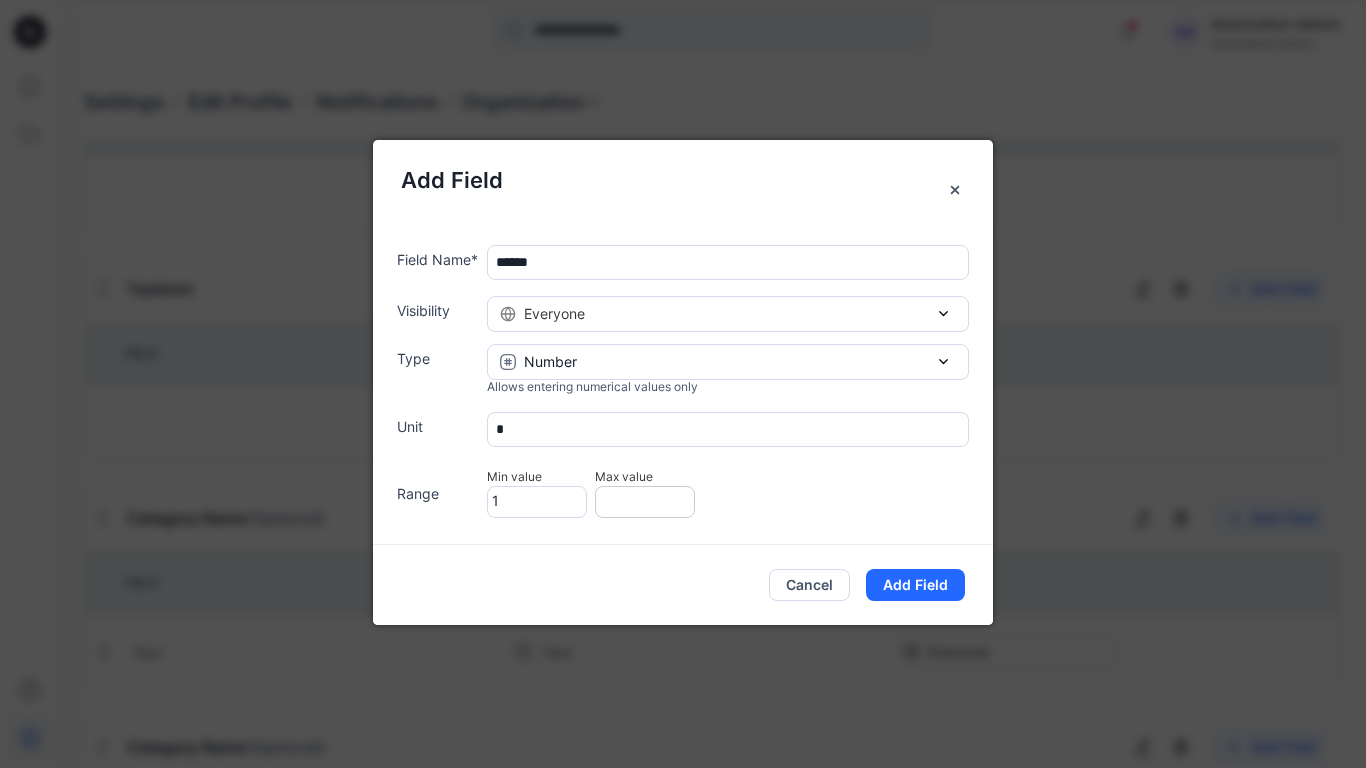 type on "******" 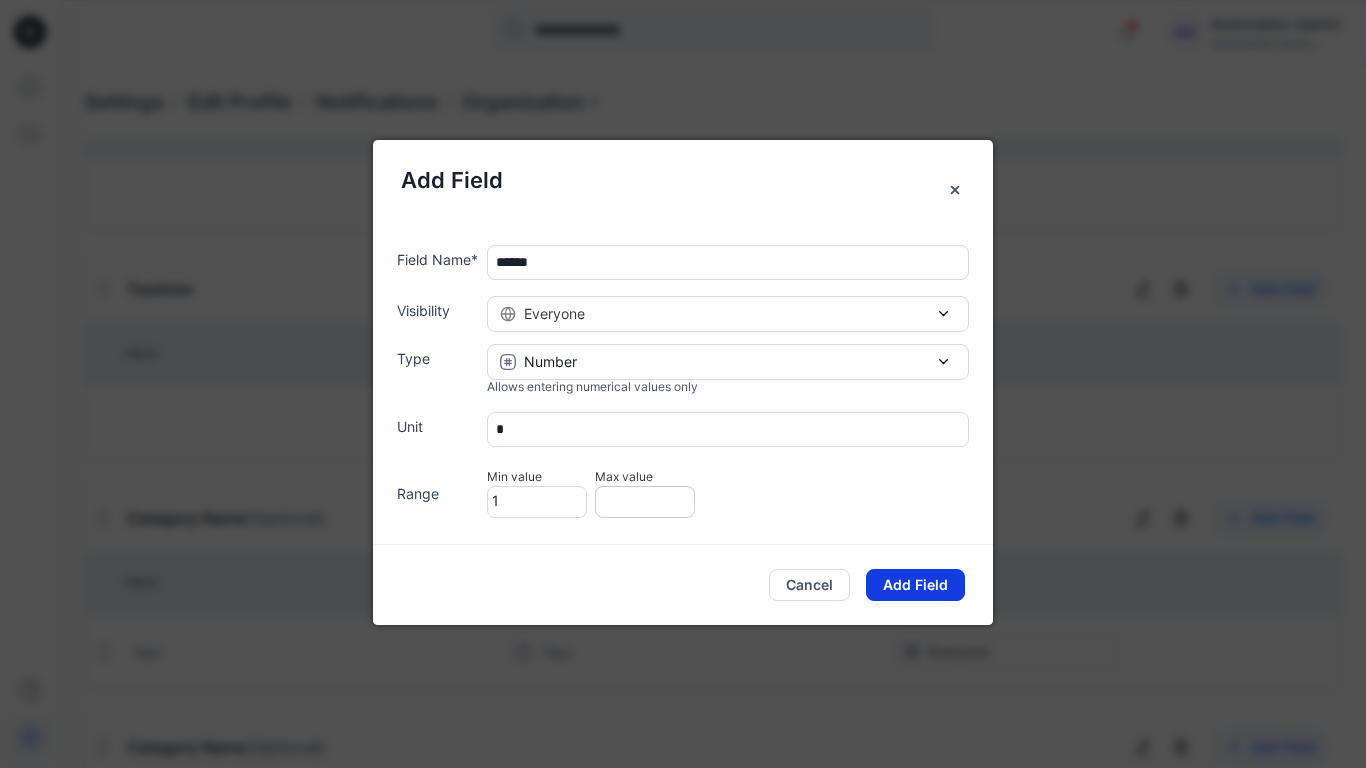 click on "Add Field" at bounding box center [915, 585] 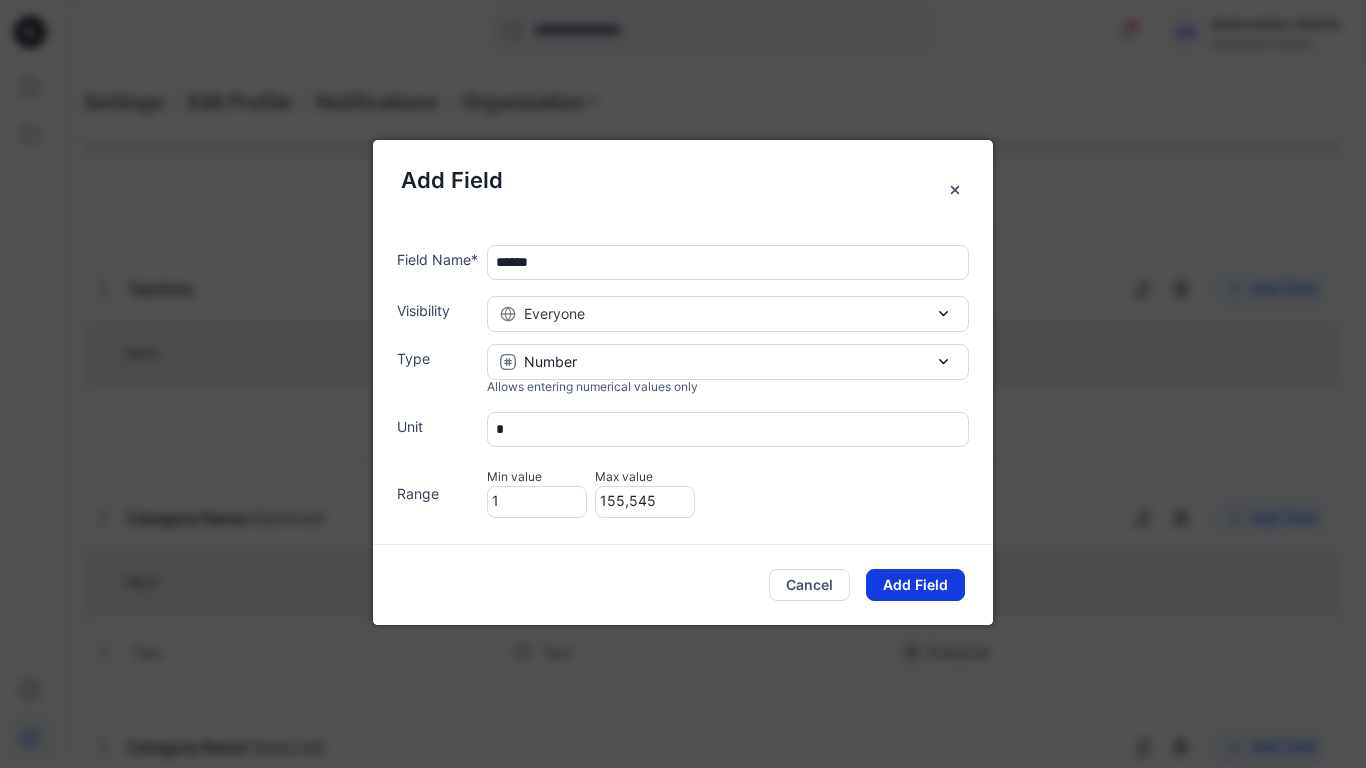 type 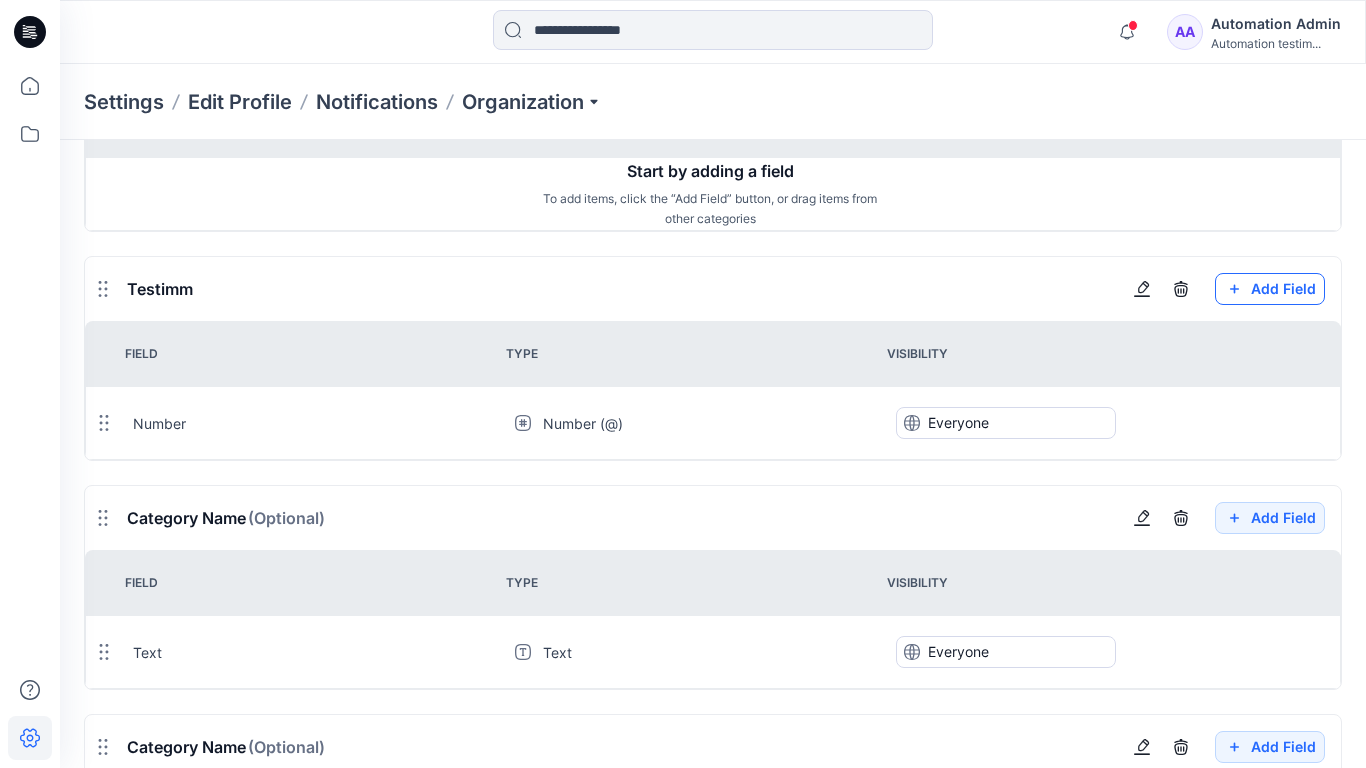 click on "Add Field" at bounding box center [1270, -1868] 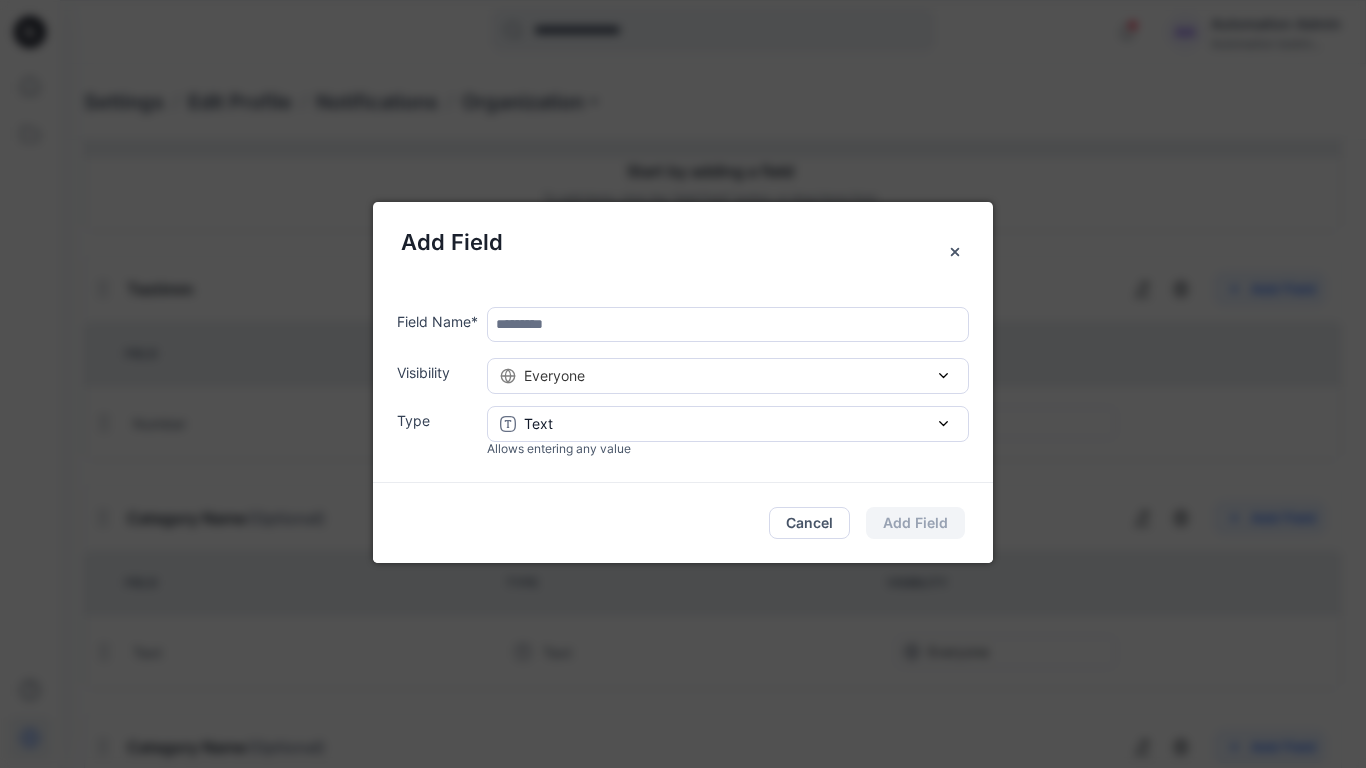 click at bounding box center (728, 324) 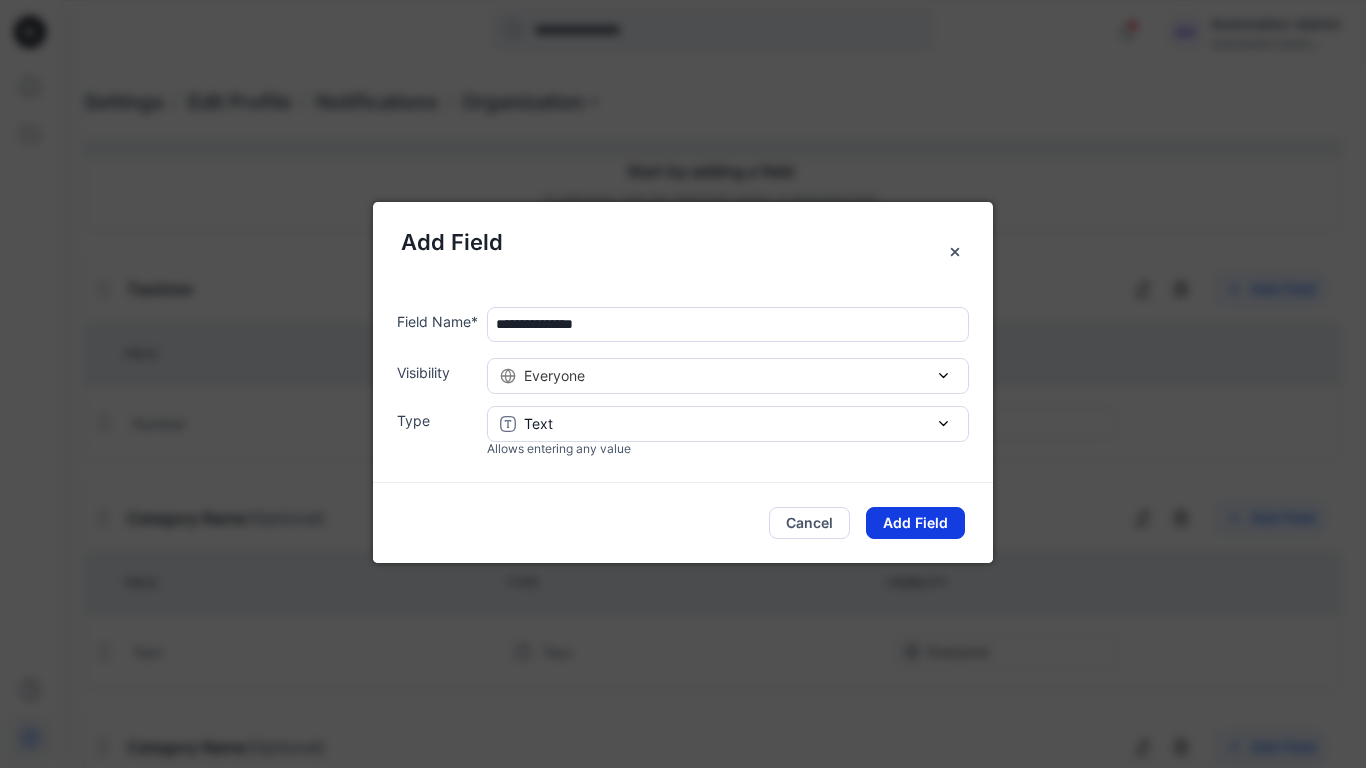 type on "**********" 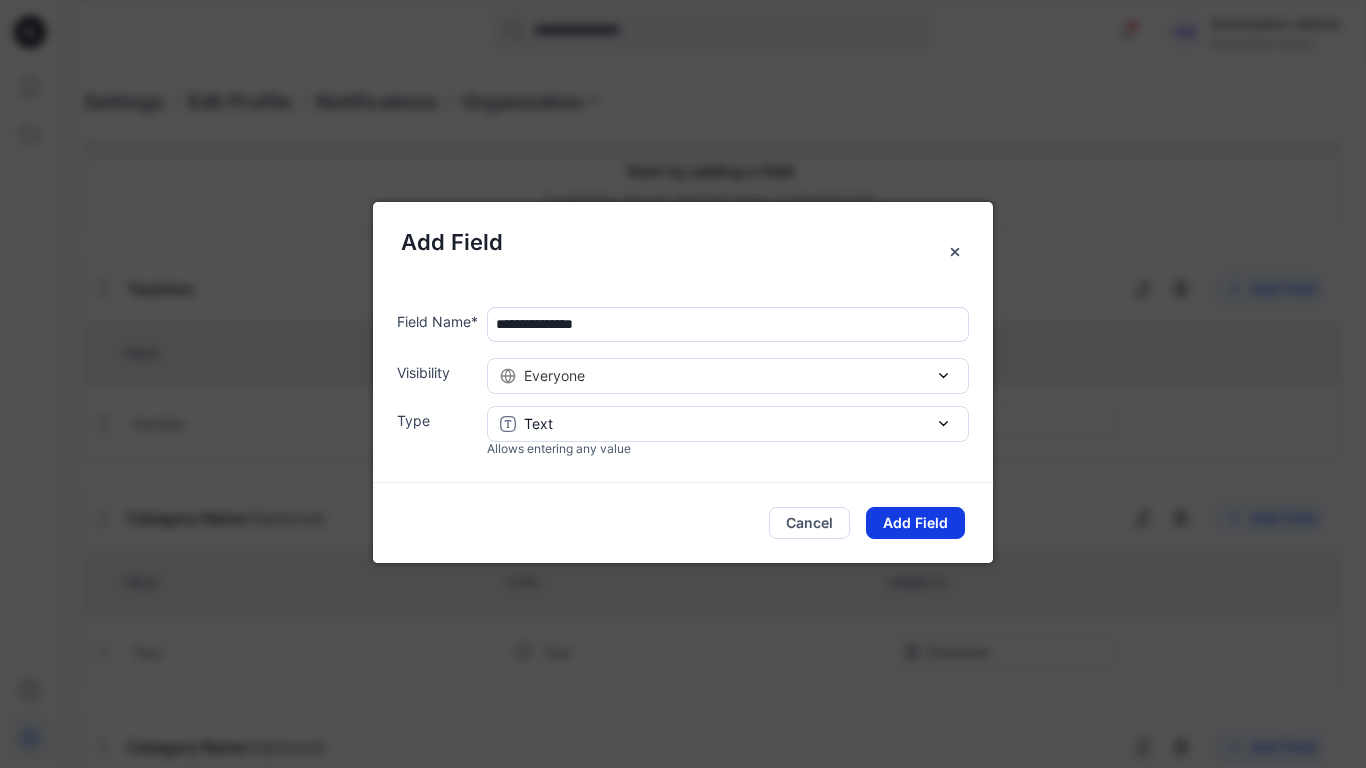 click on "Add Field" at bounding box center [915, 523] 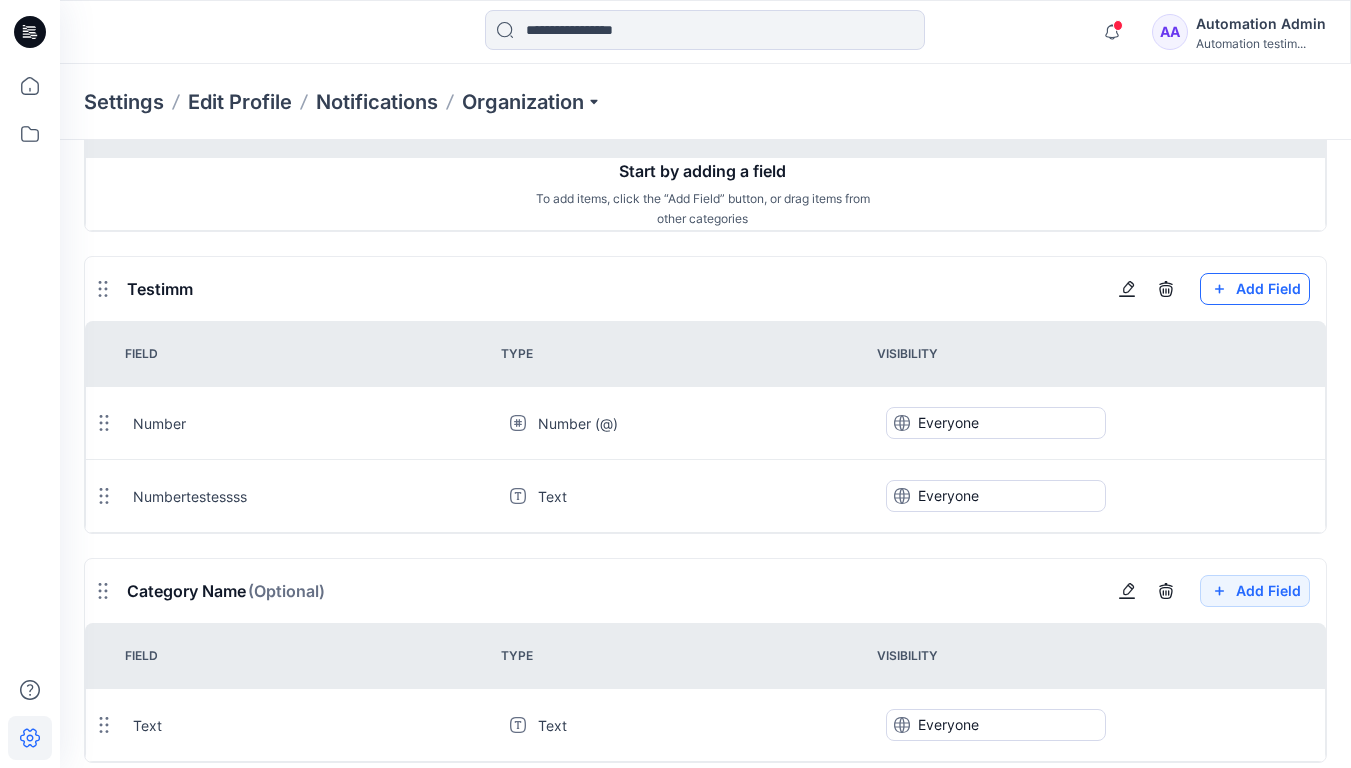 click on "Add Field" at bounding box center (1255, -1868) 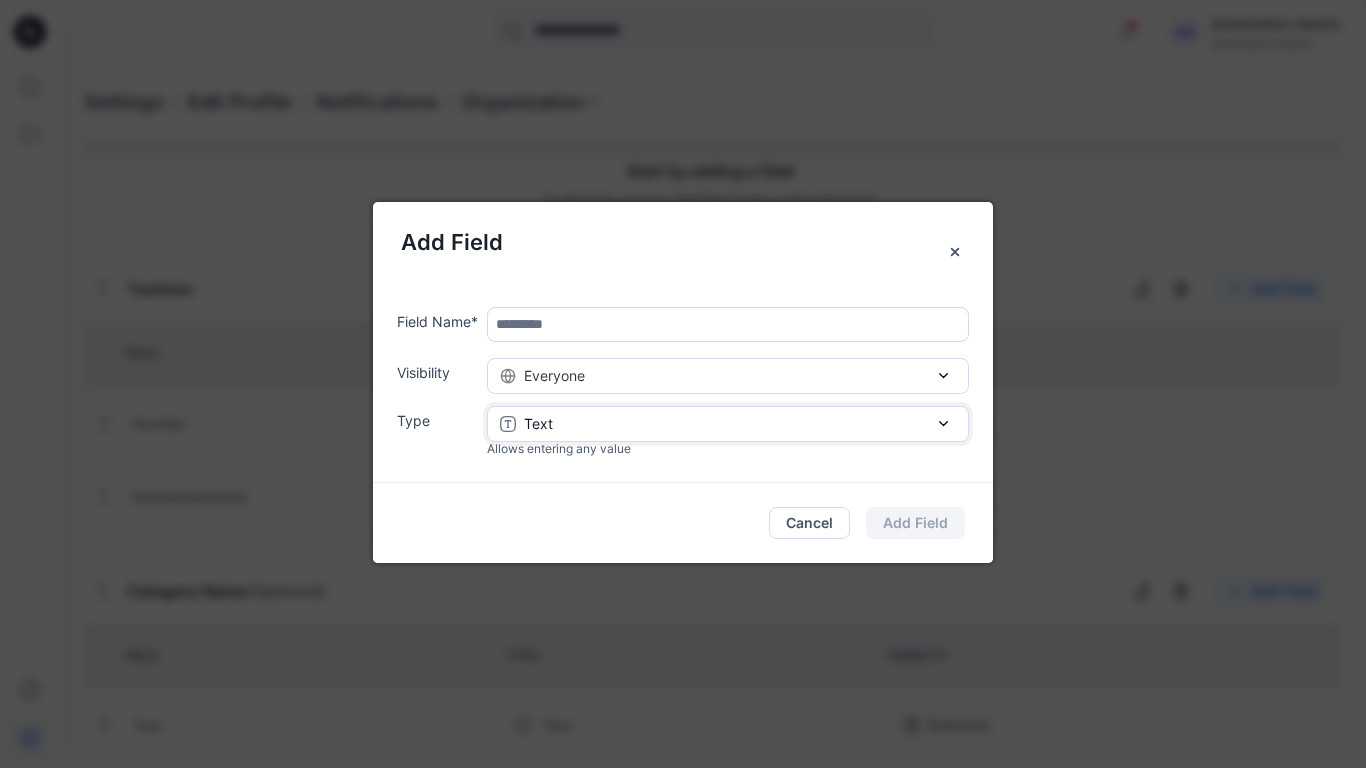 click on "Text" at bounding box center [728, 423] 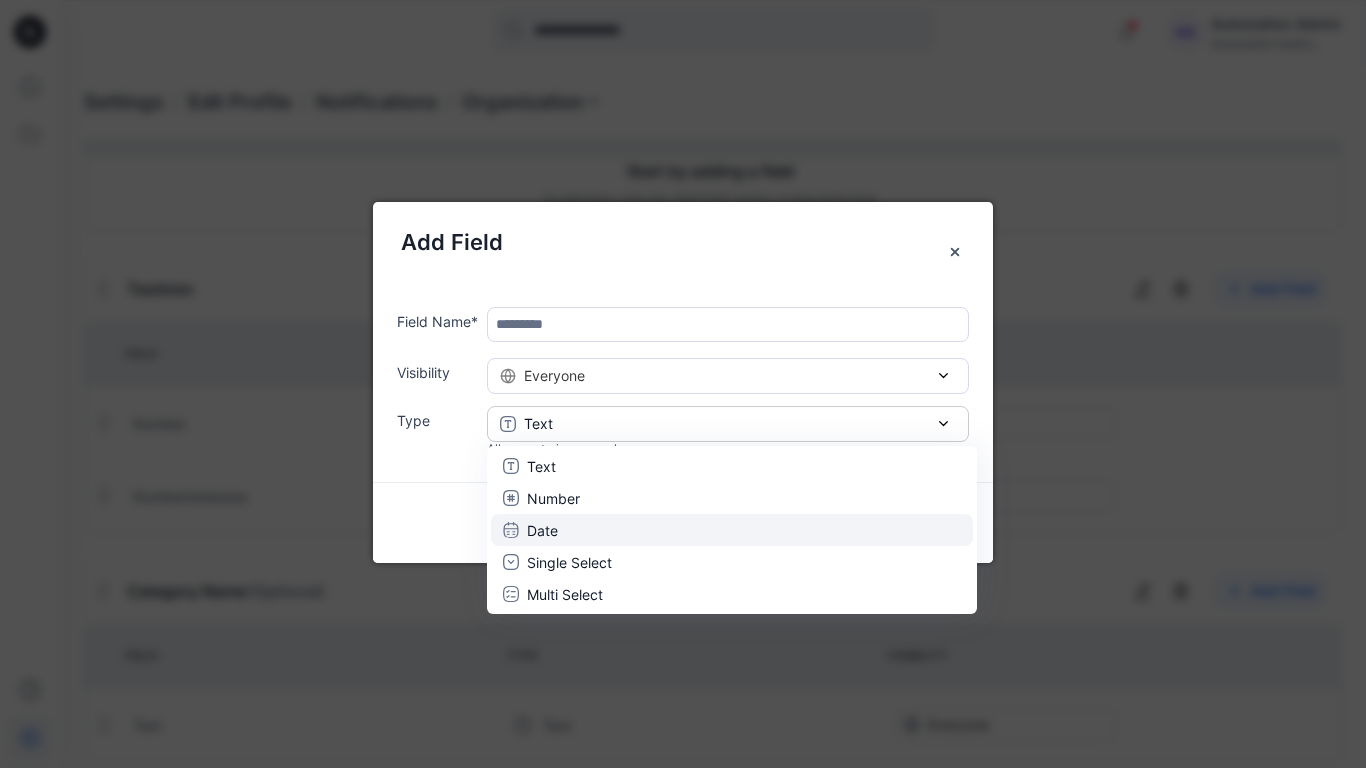 click on "Date" at bounding box center [732, 529] 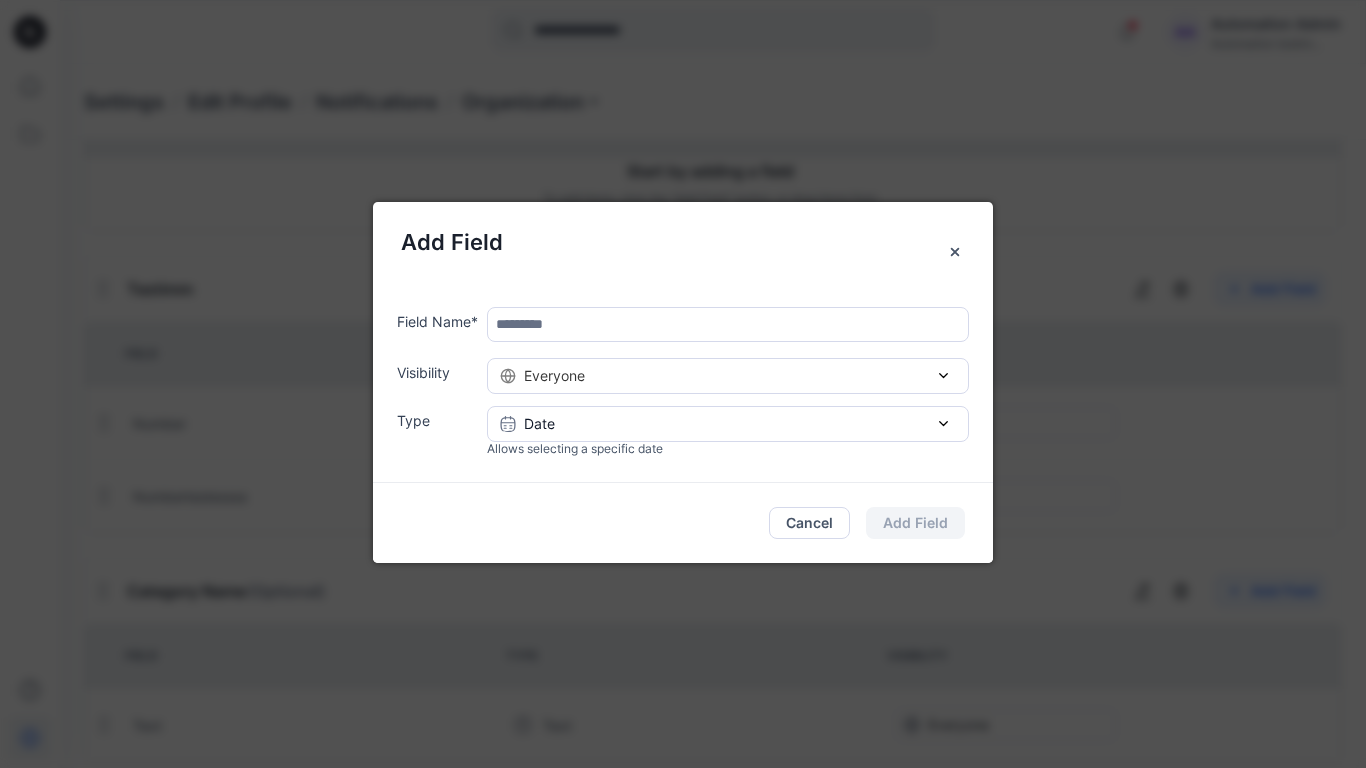 click at bounding box center (728, 324) 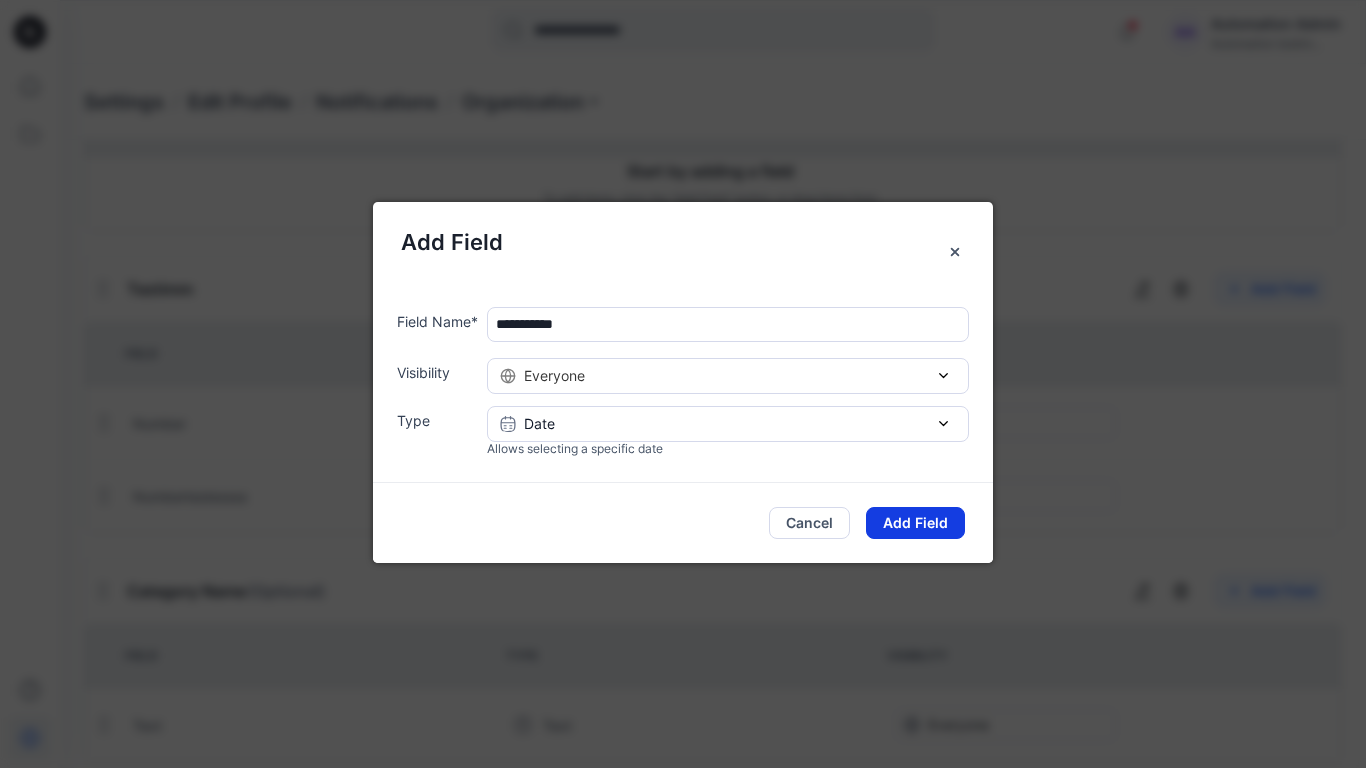 type on "**********" 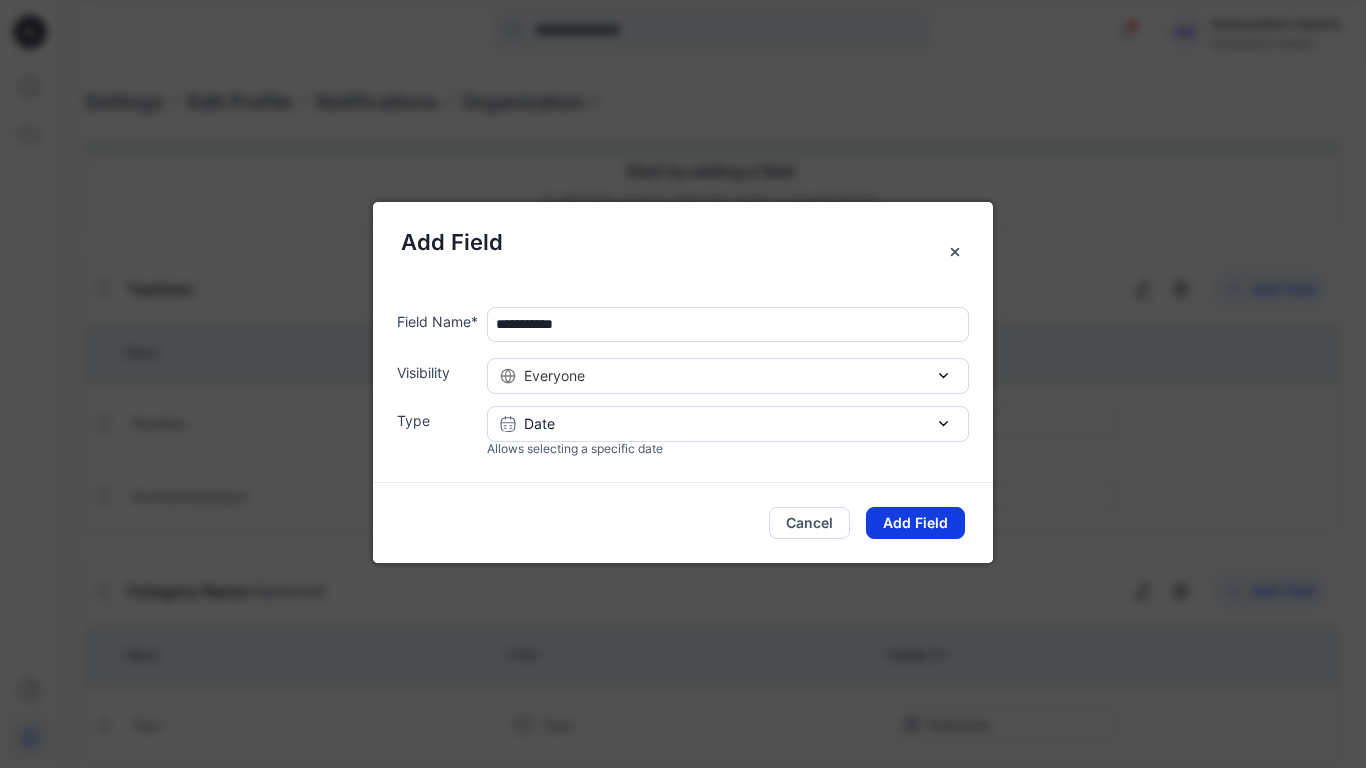 click on "Add Field" at bounding box center (915, 523) 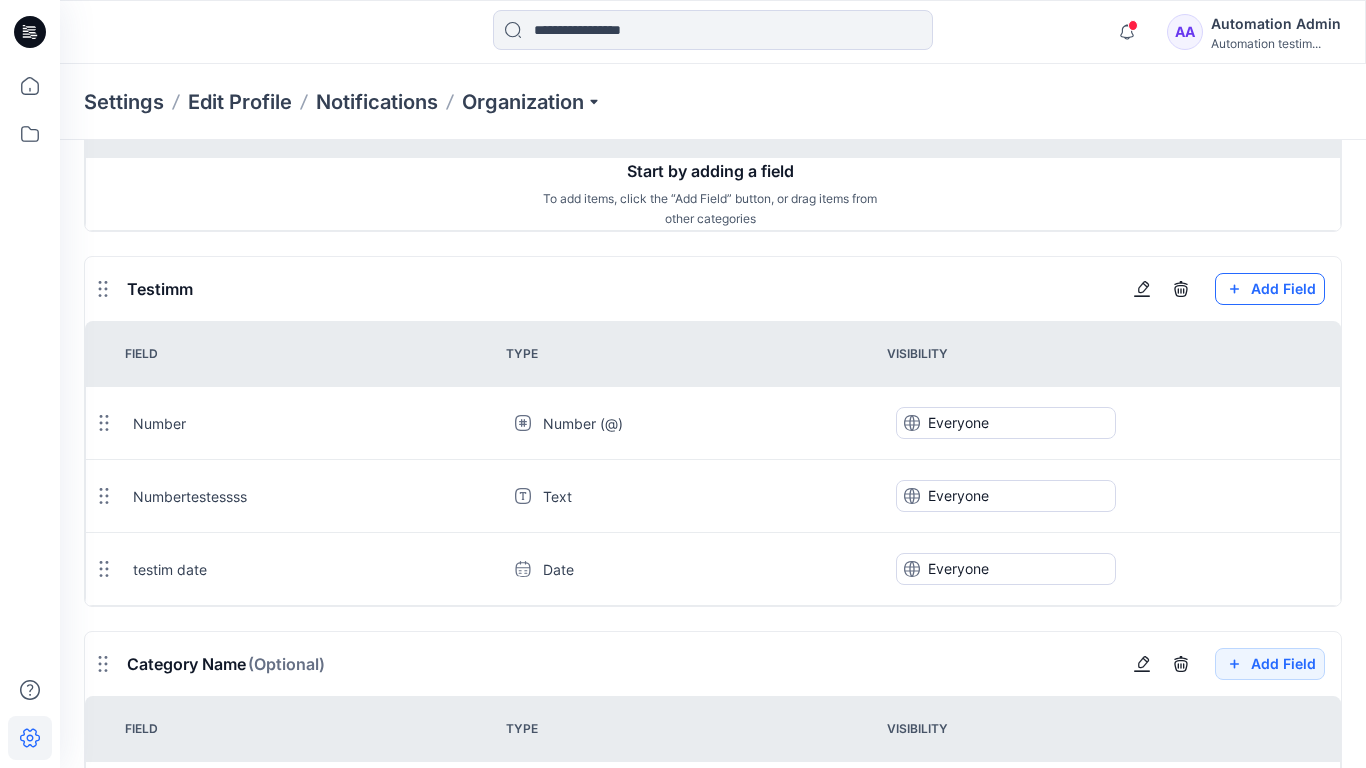 click on "Add Field" at bounding box center (1270, -1868) 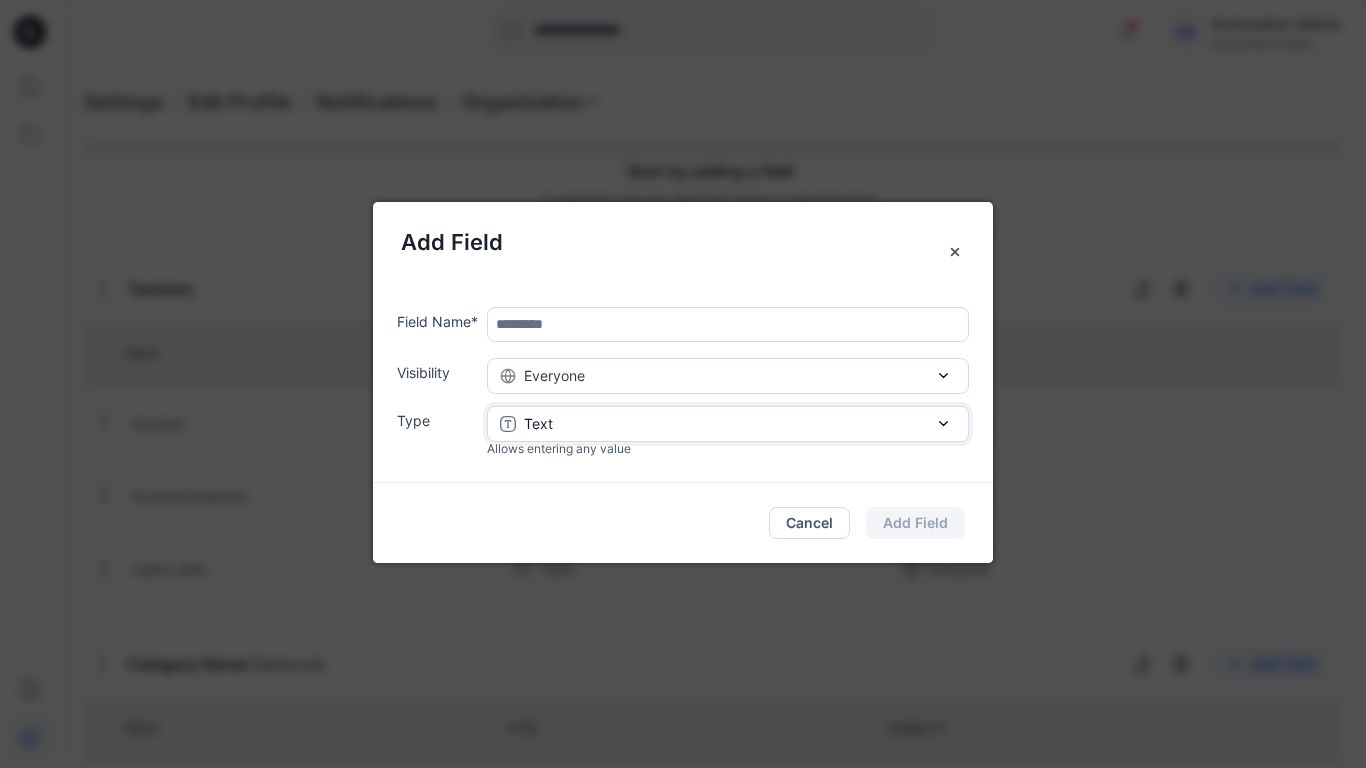 click on "Text" at bounding box center (728, 424) 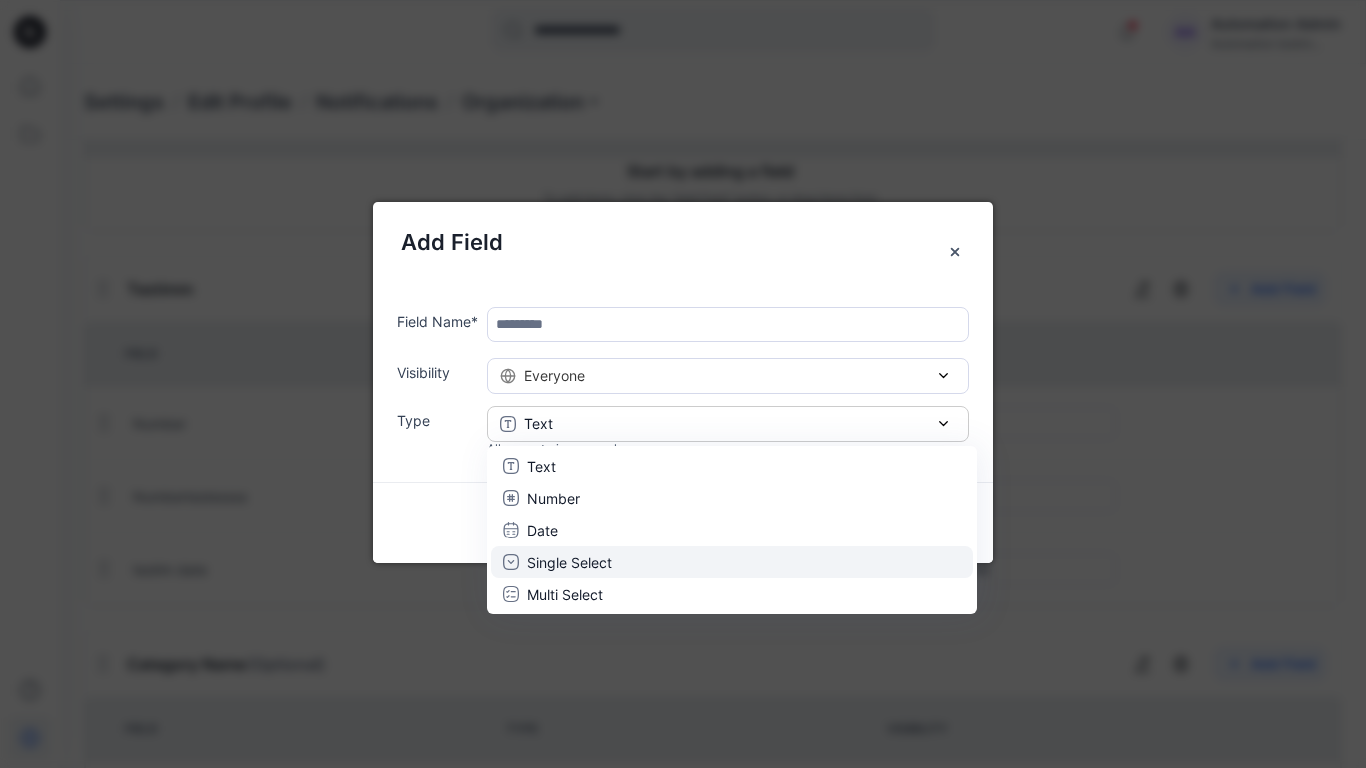 click on "Single Select" at bounding box center [569, 561] 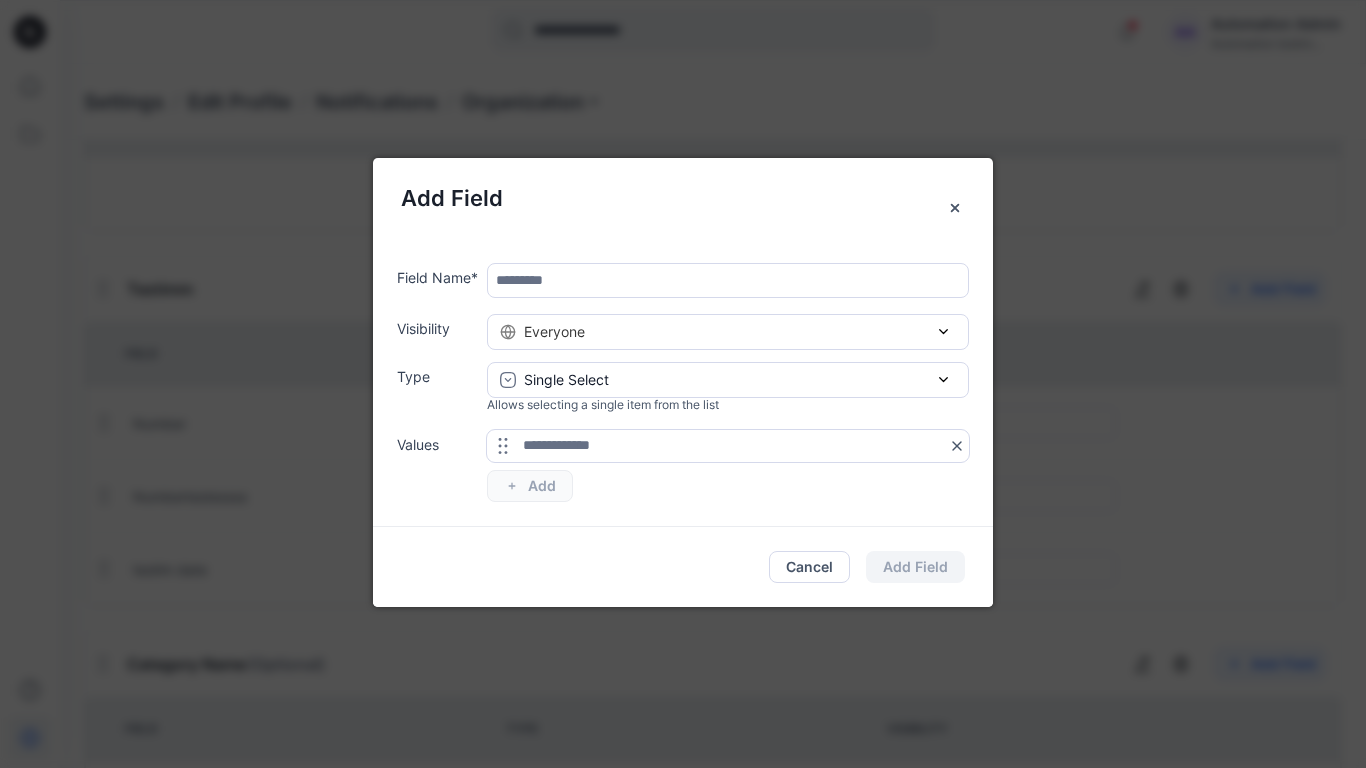 click at bounding box center [728, 280] 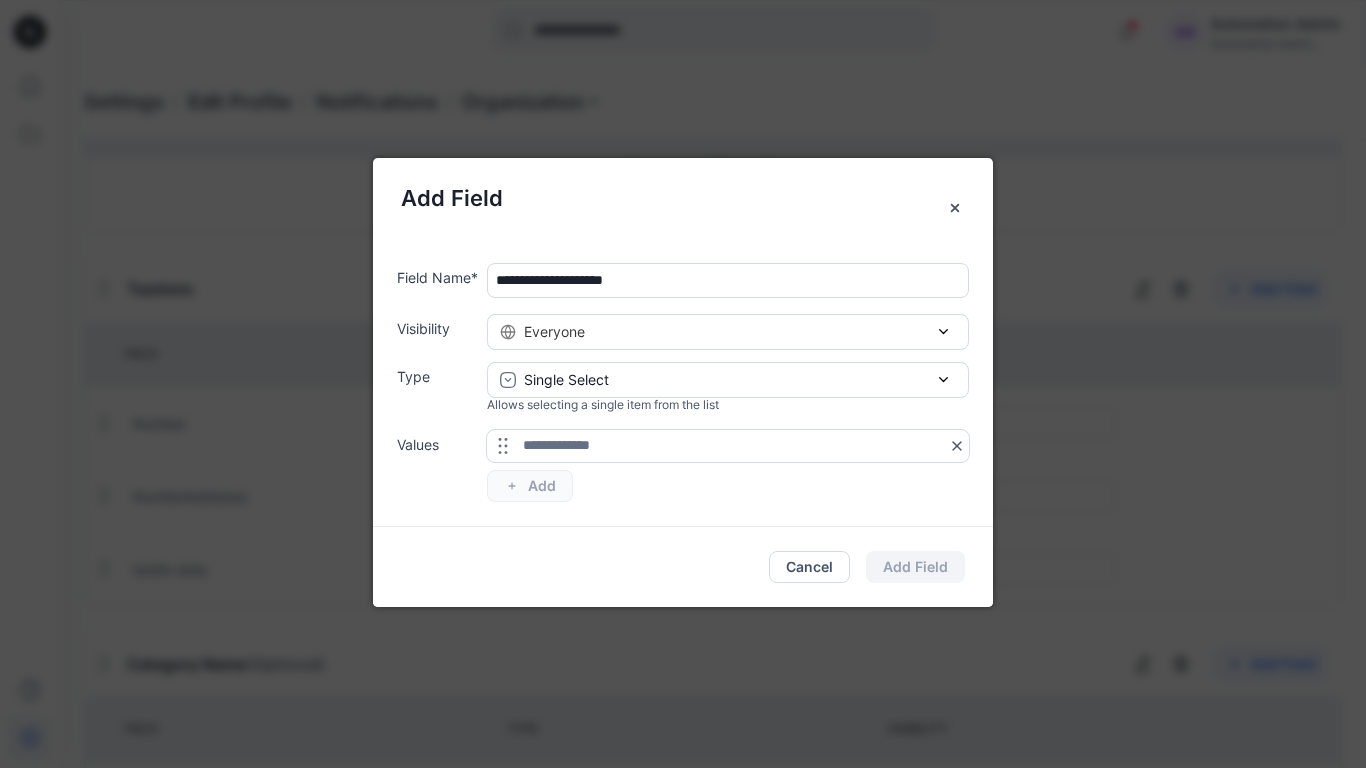type on "**********" 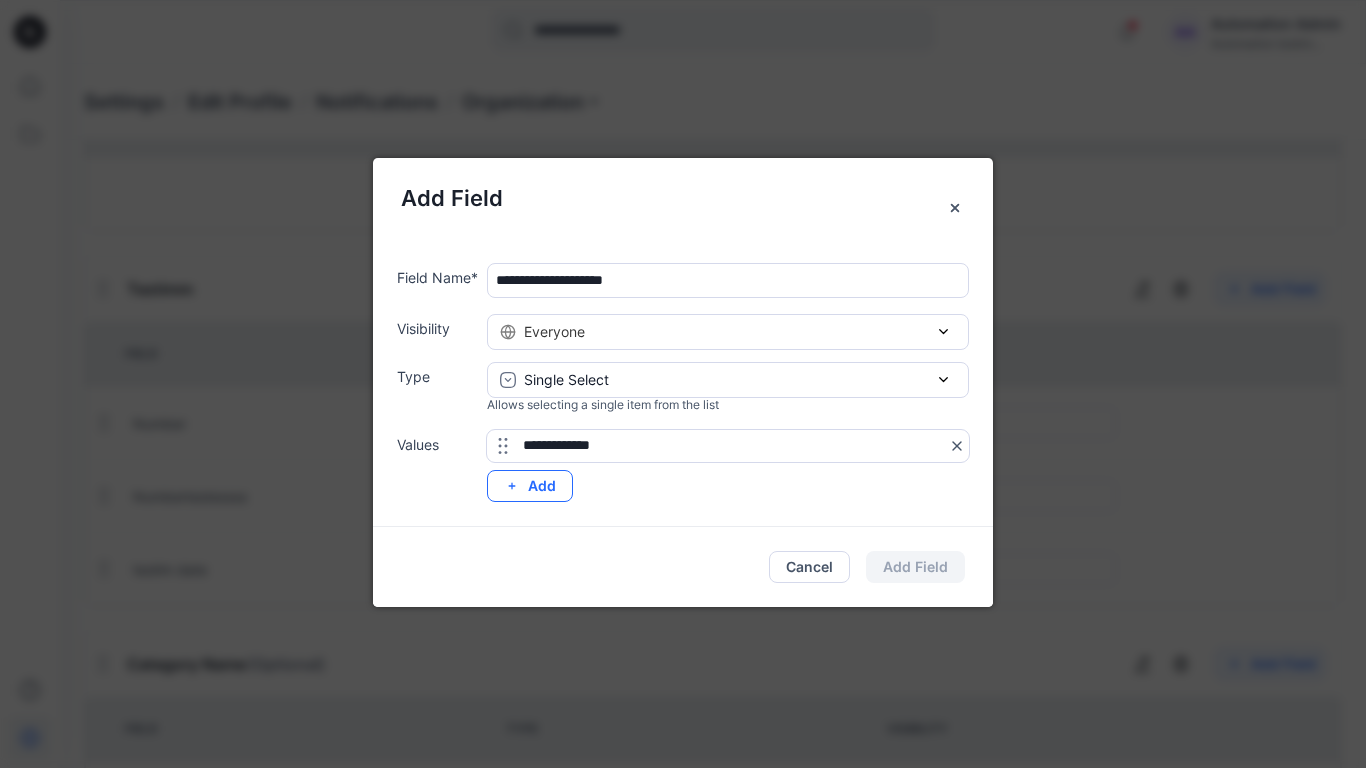 click on "Add" at bounding box center (530, 486) 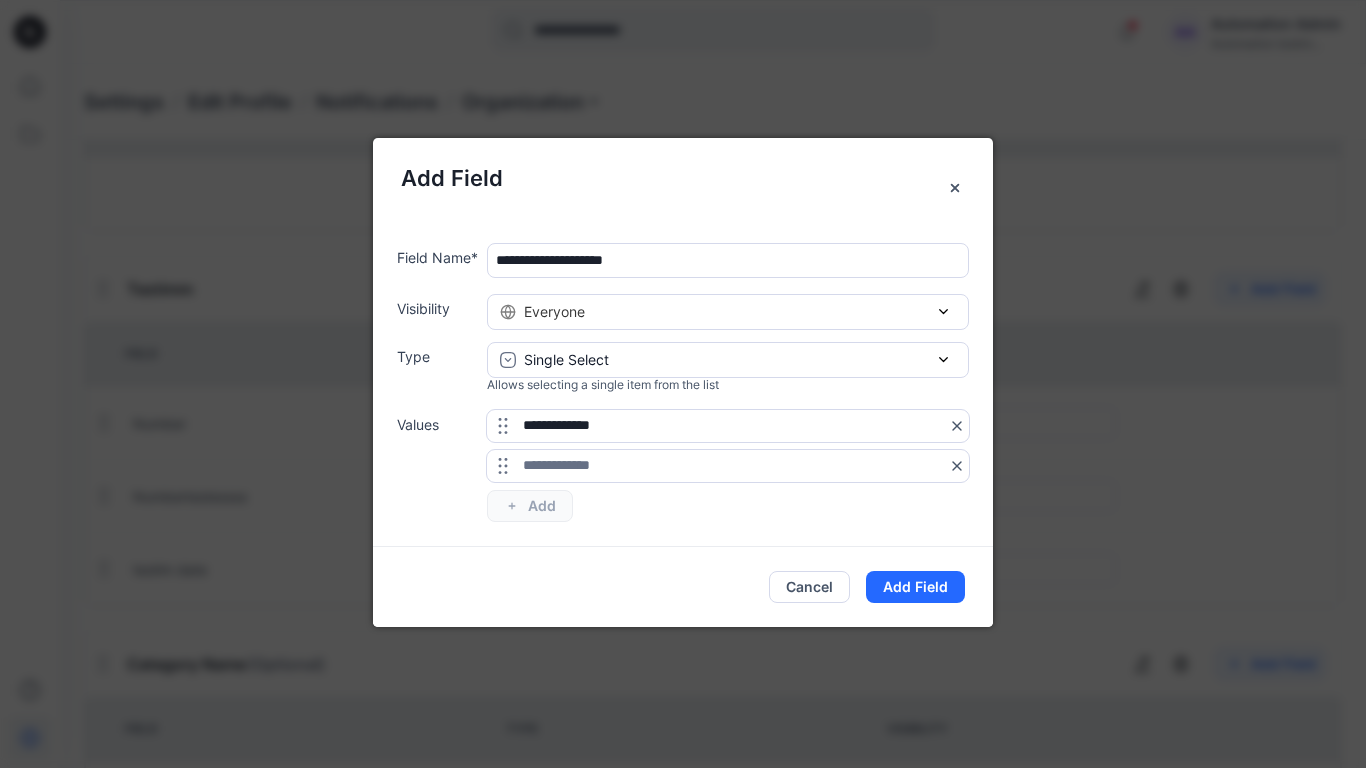 click on "**********" at bounding box center (695, 382) 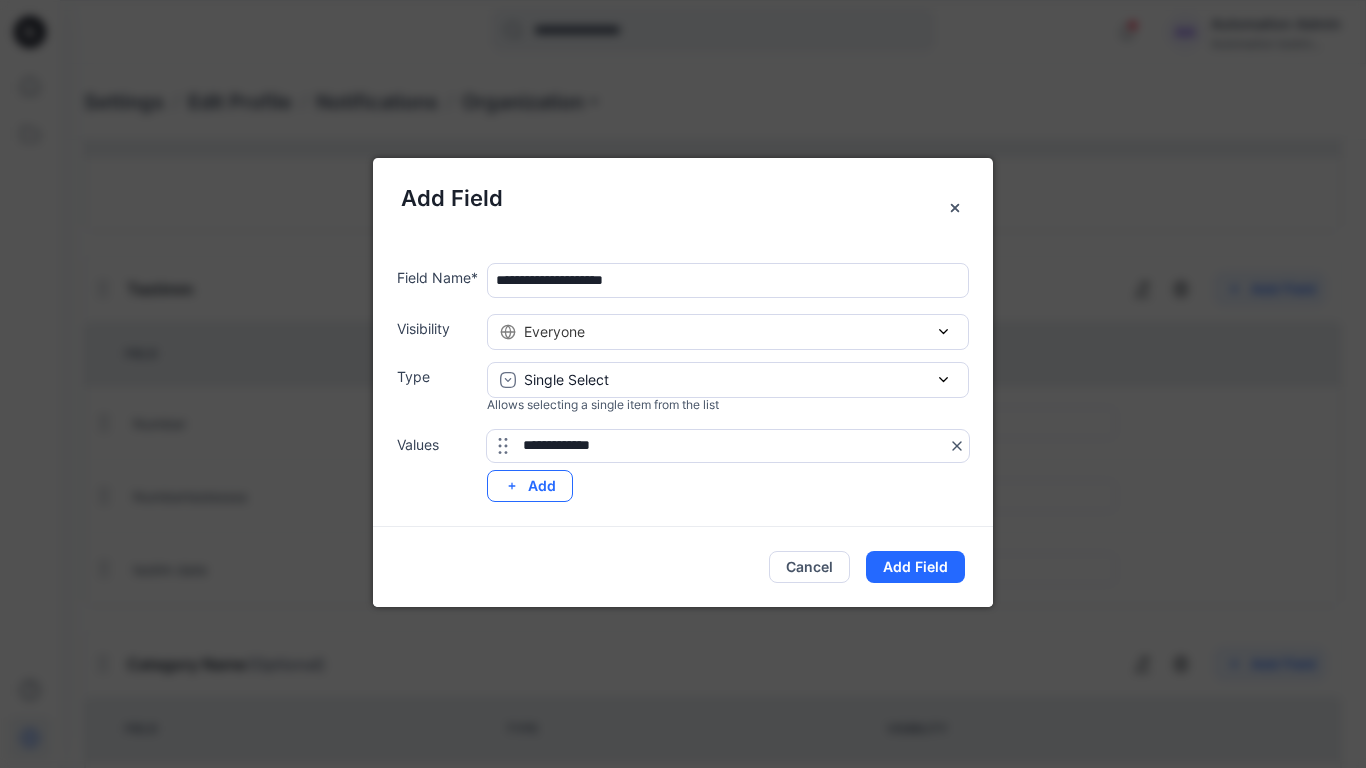 click on "Add" at bounding box center (530, 486) 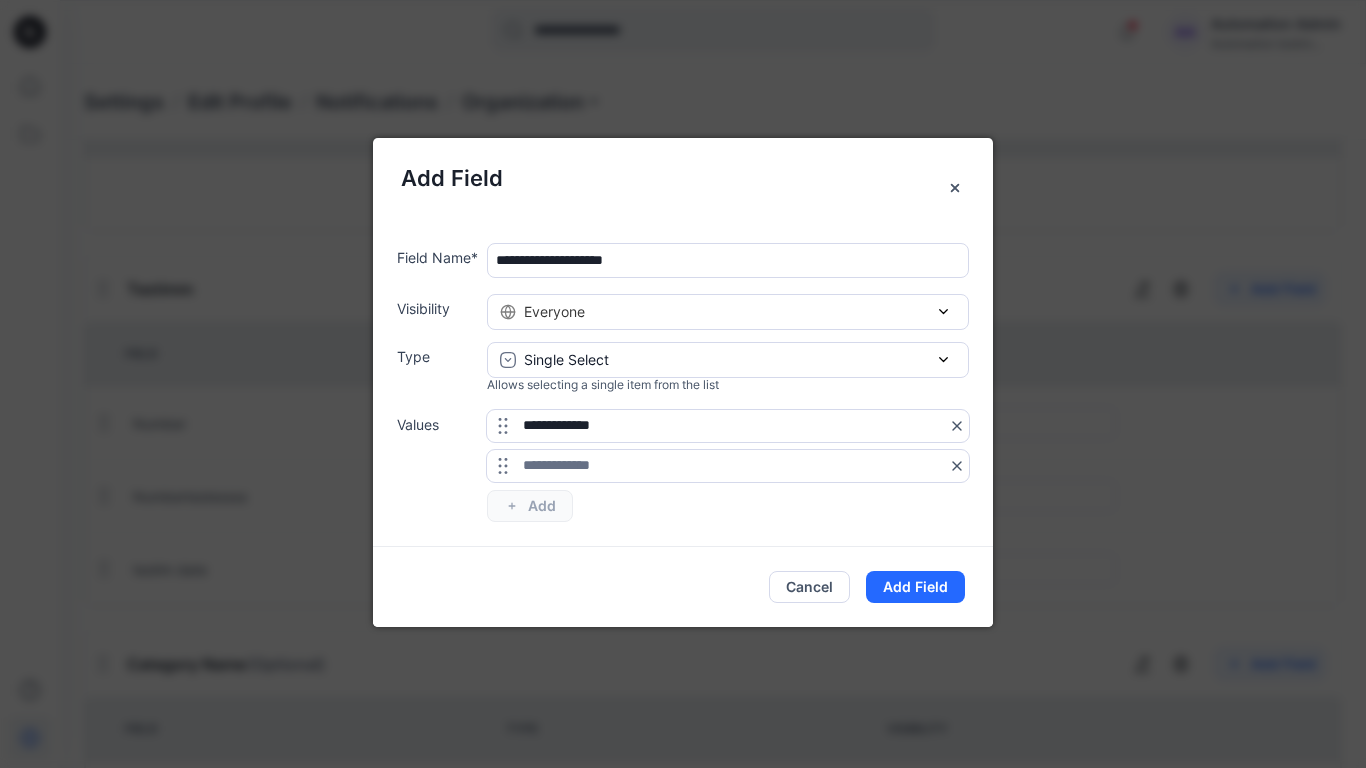 click on "**********" at bounding box center (728, 466) 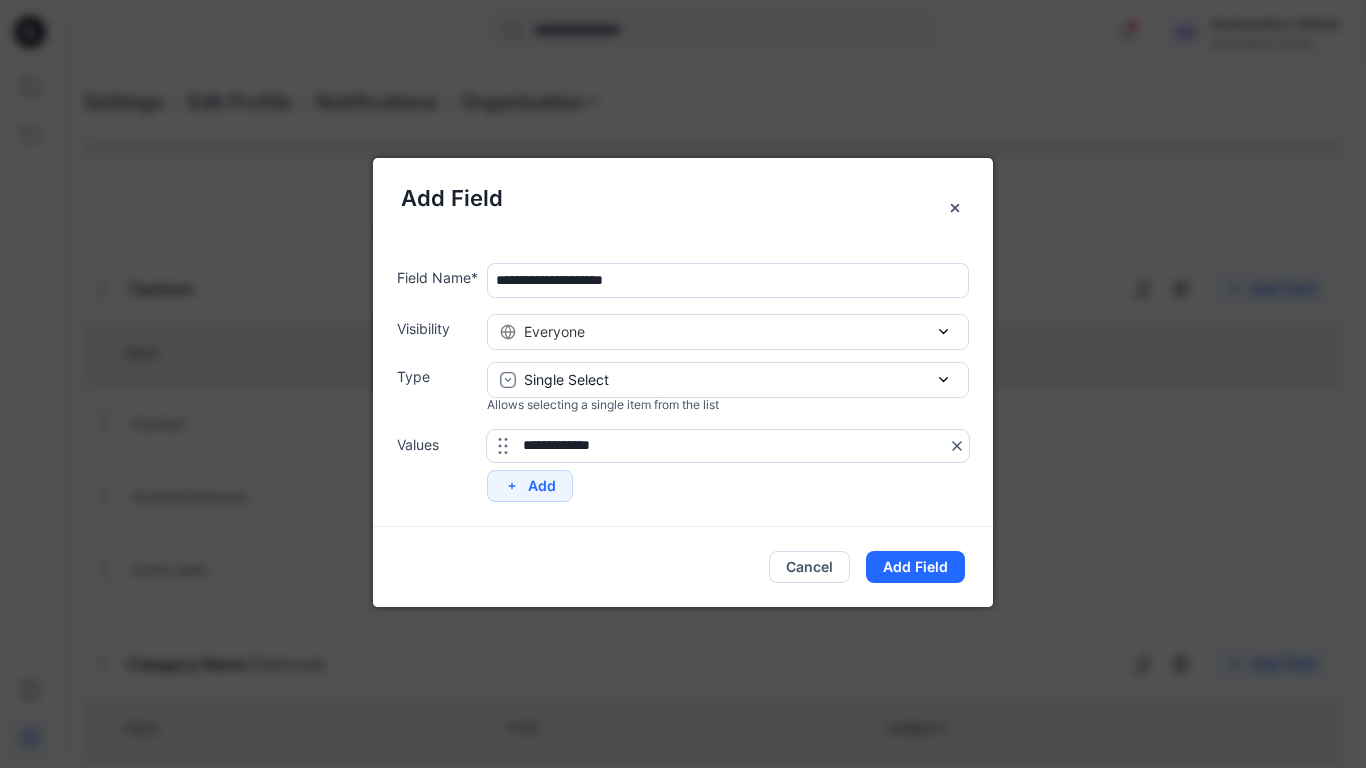 click on "**********" at bounding box center (728, 446) 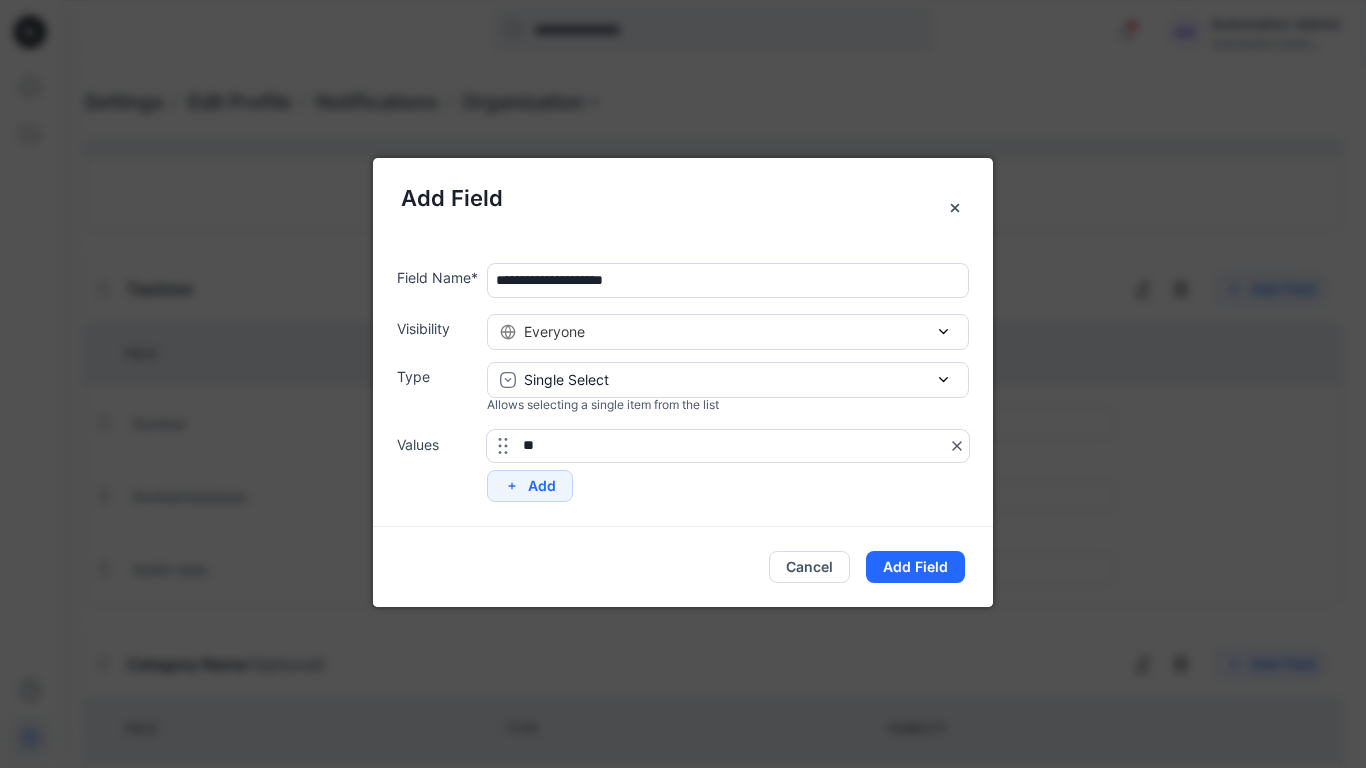 type on "*" 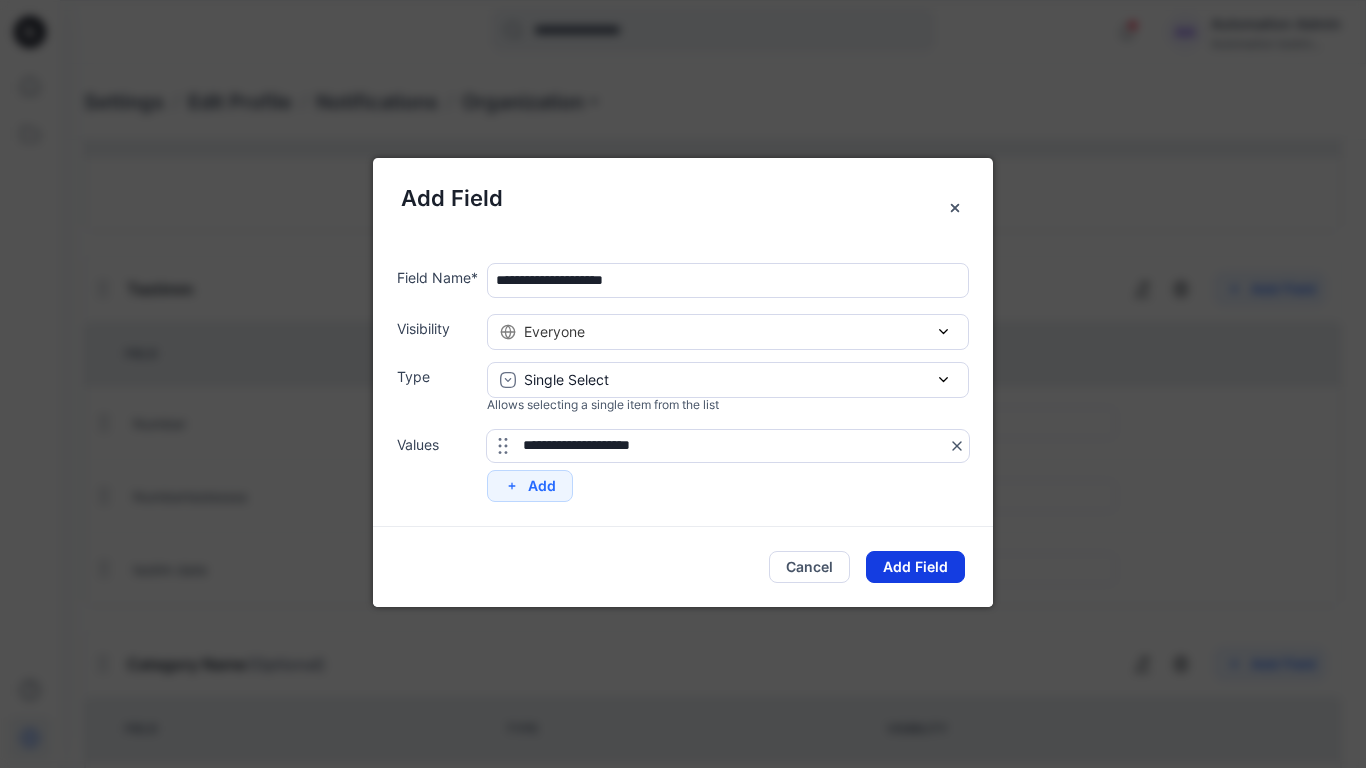type on "**********" 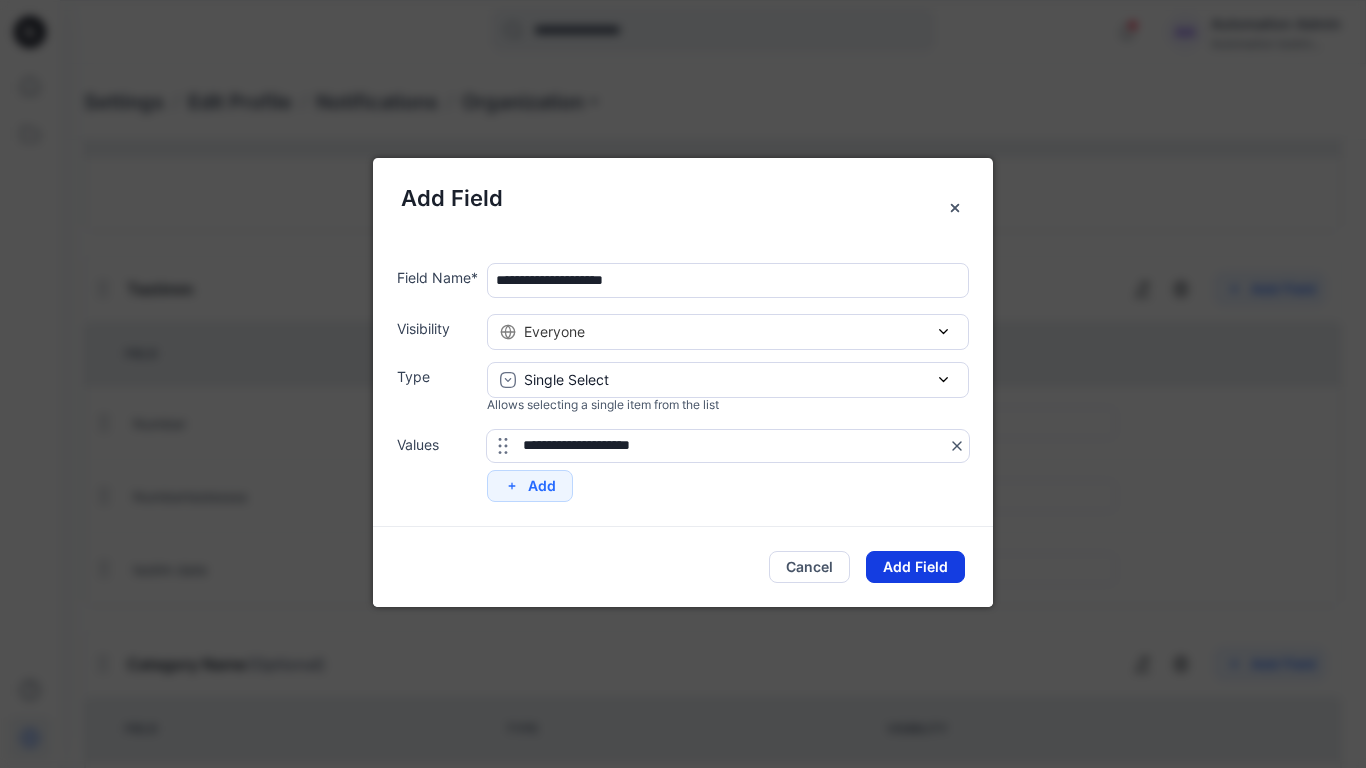 click on "Add Field" at bounding box center [915, 567] 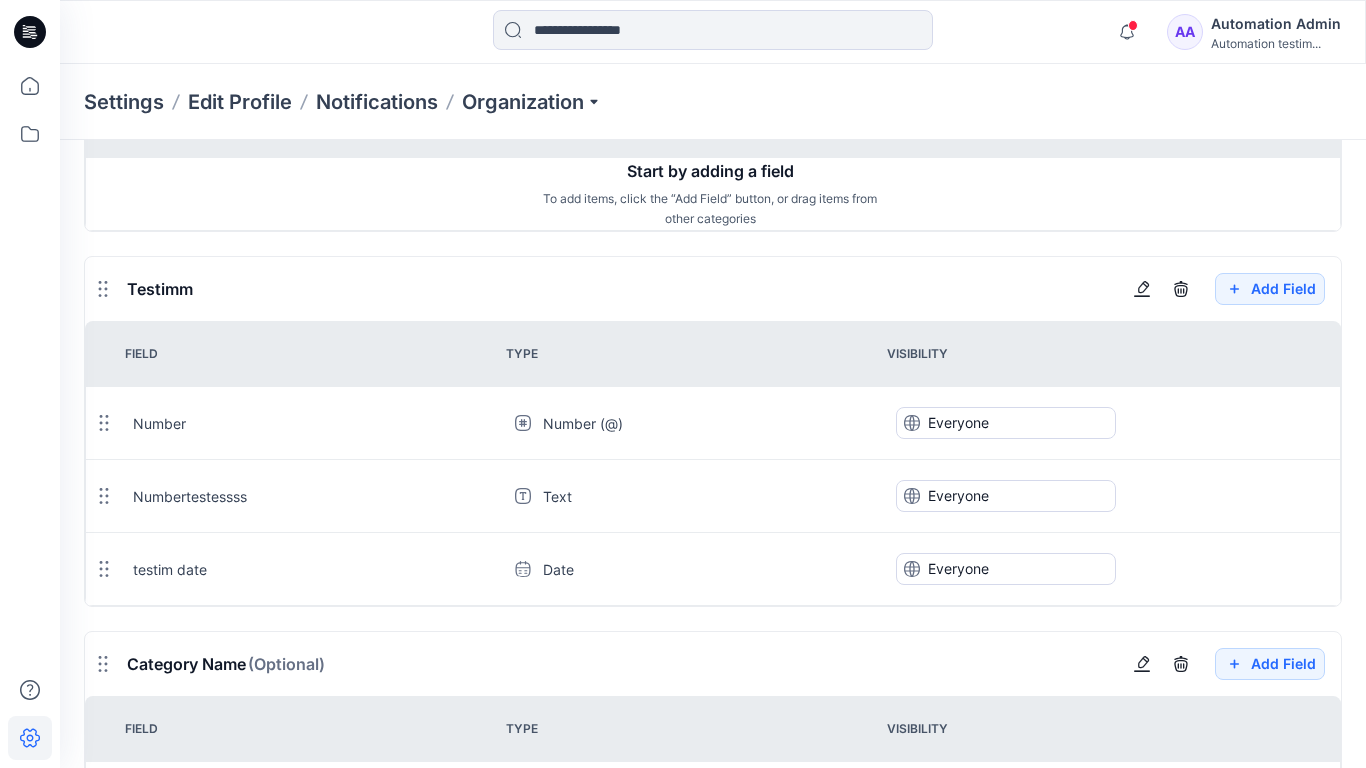 type 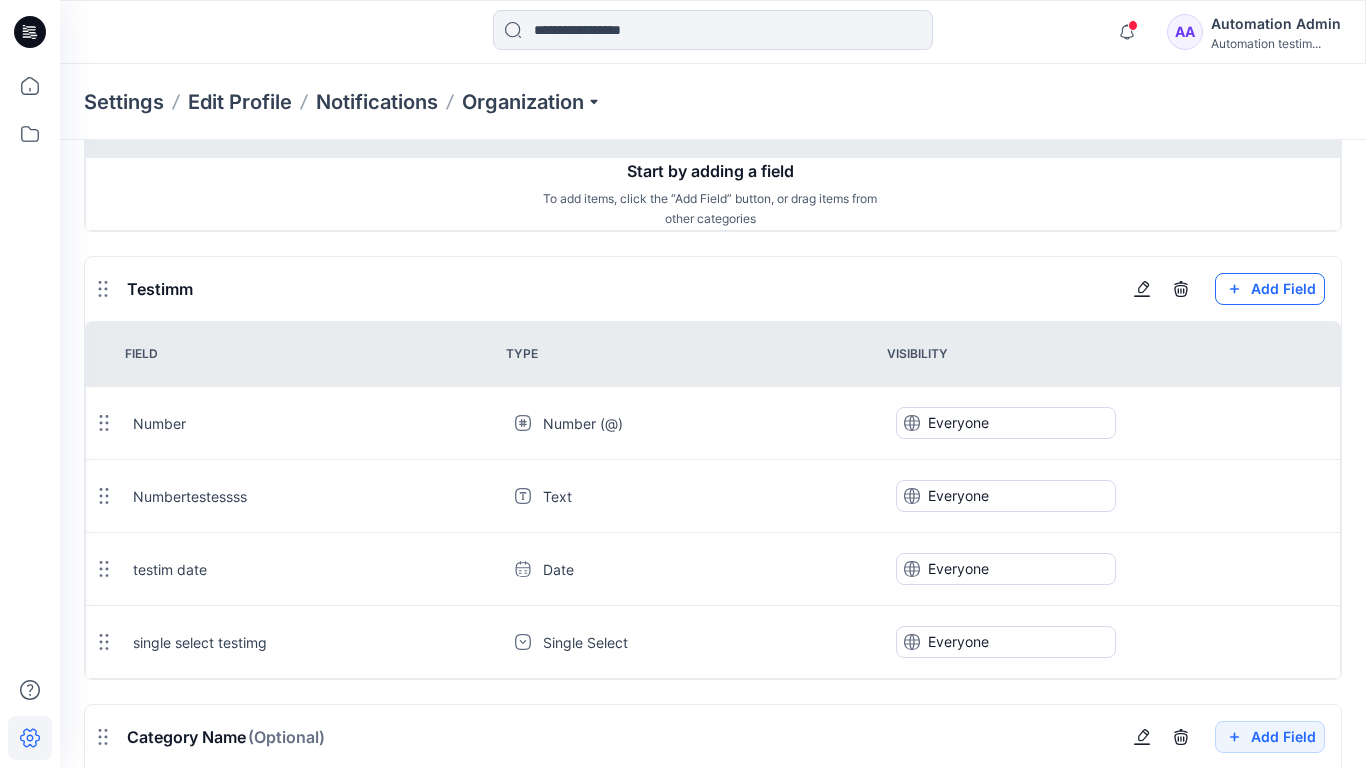click on "Add Field" at bounding box center (1270, -1868) 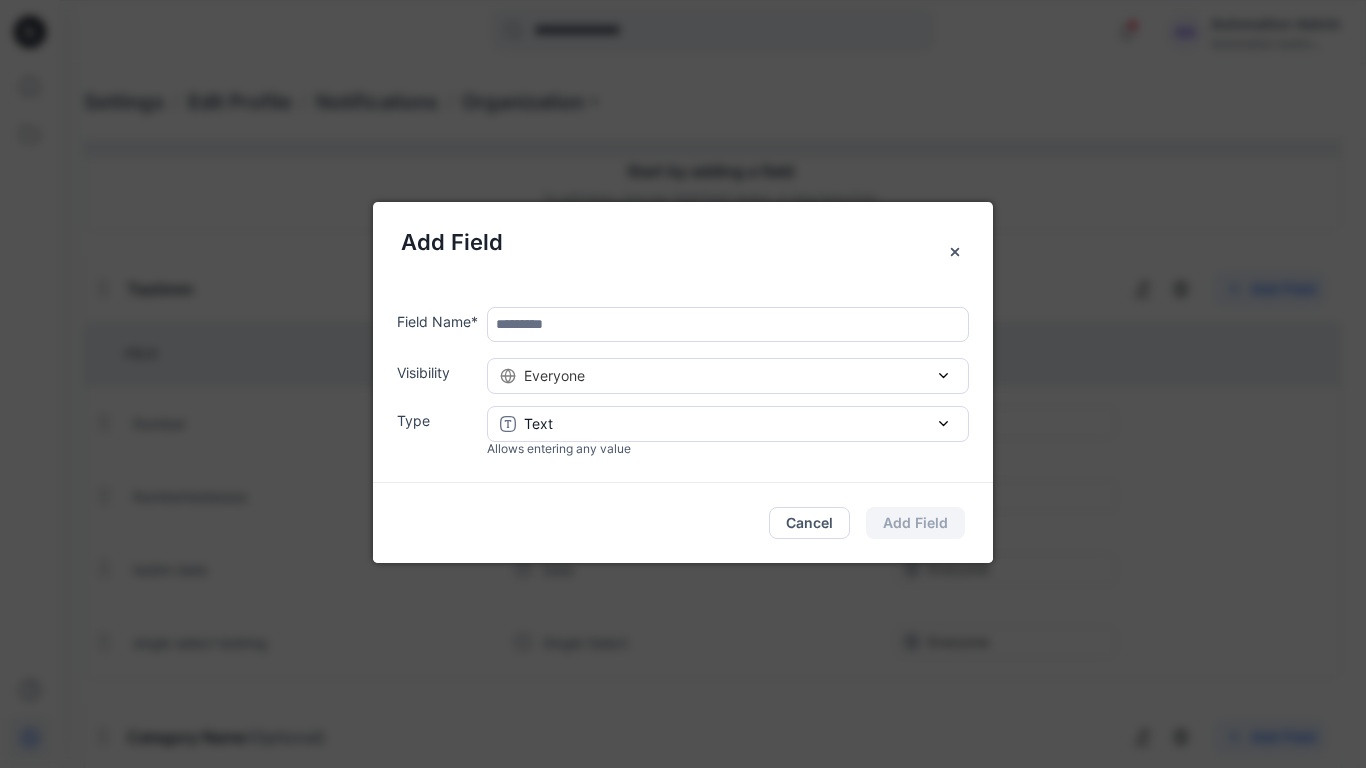 click at bounding box center [728, 324] 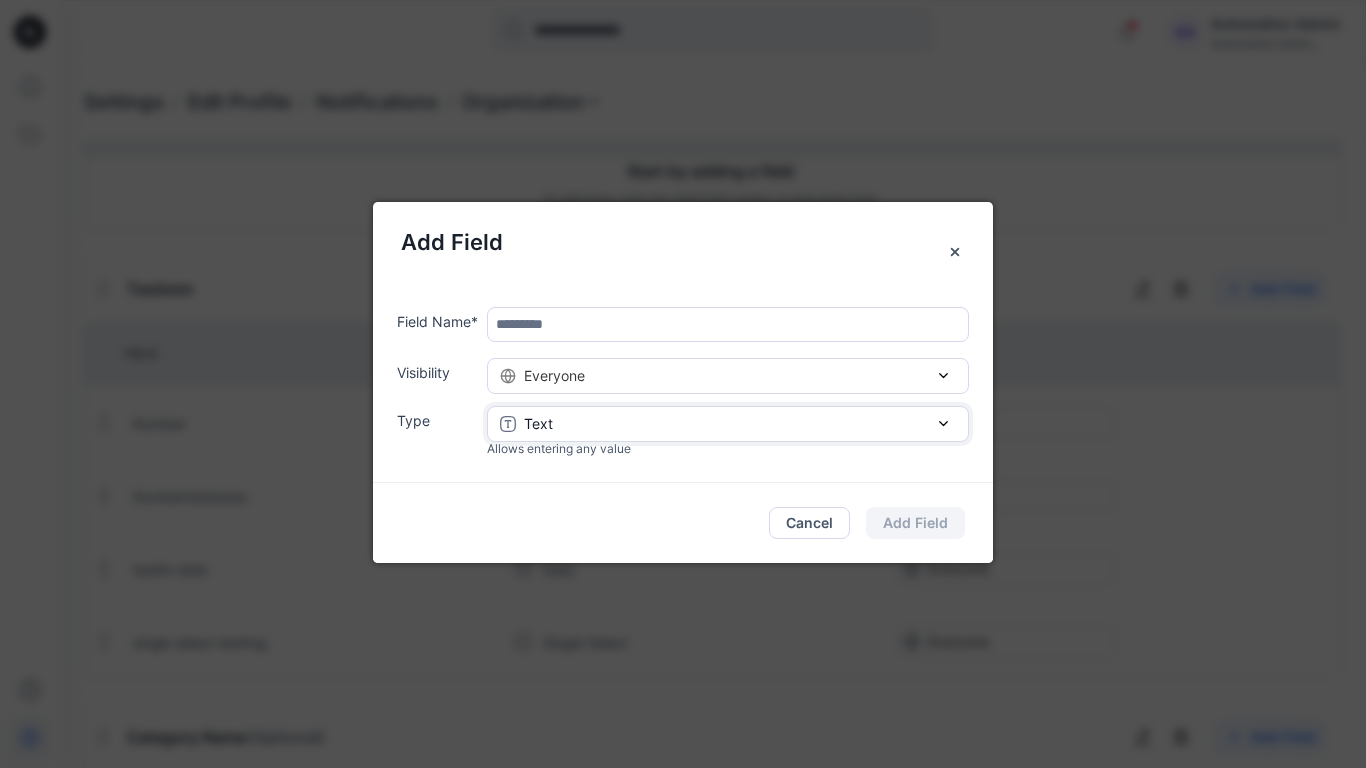 click on "Text" at bounding box center (728, 423) 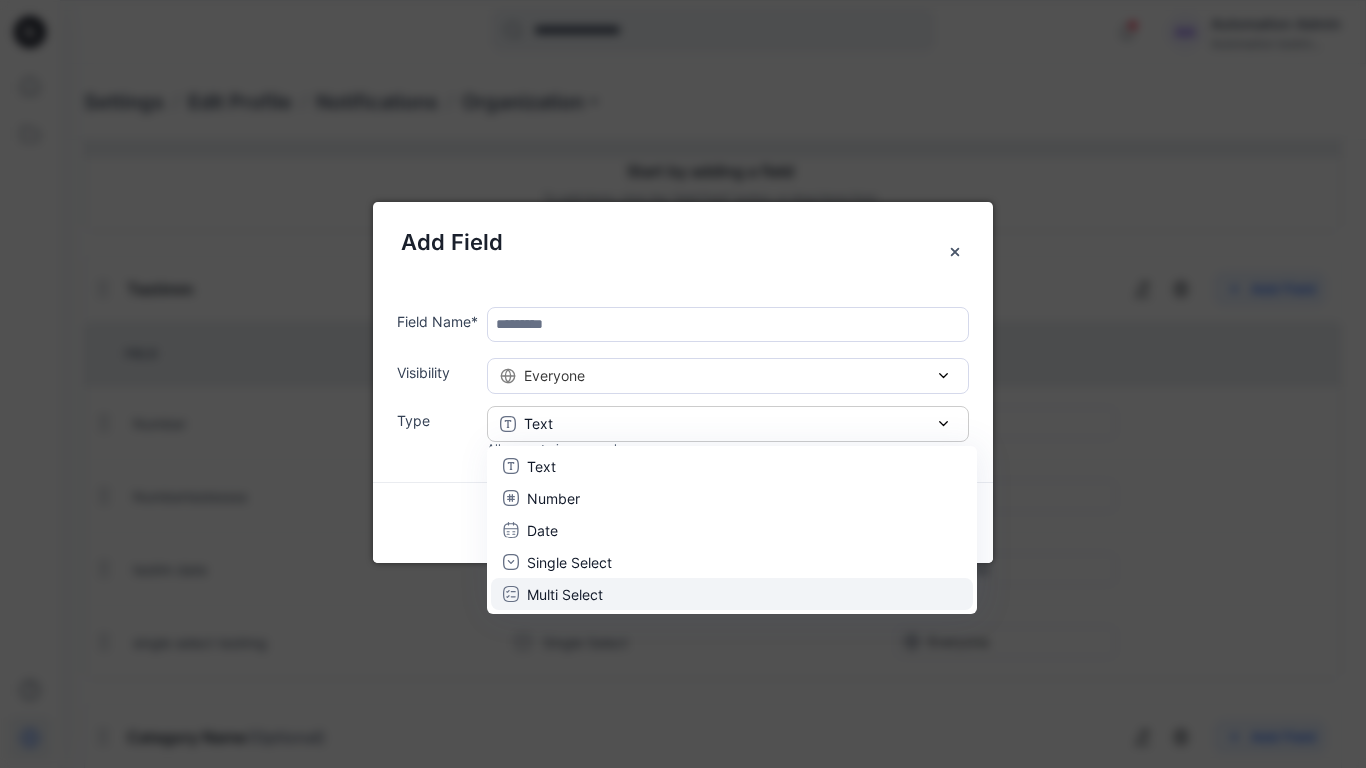 click on "Multi Select" at bounding box center (732, 594) 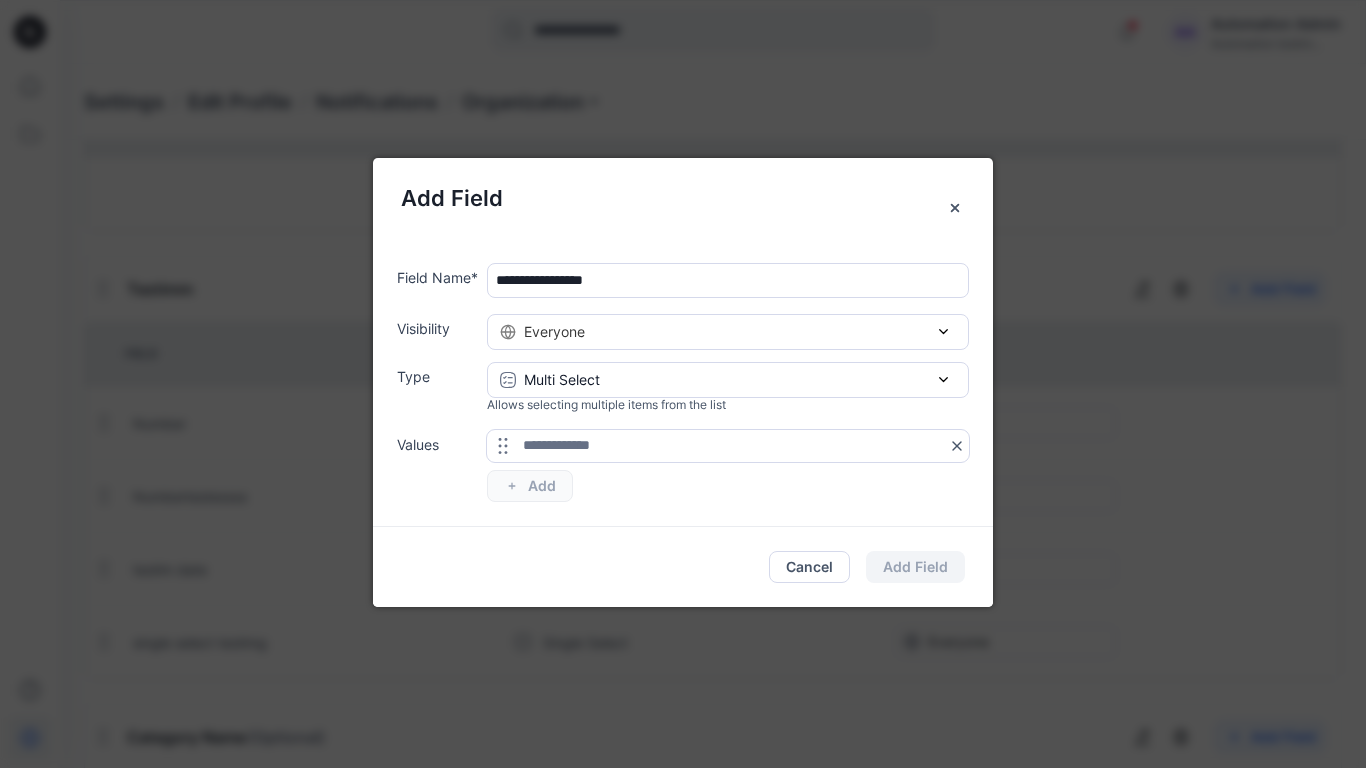 type on "**********" 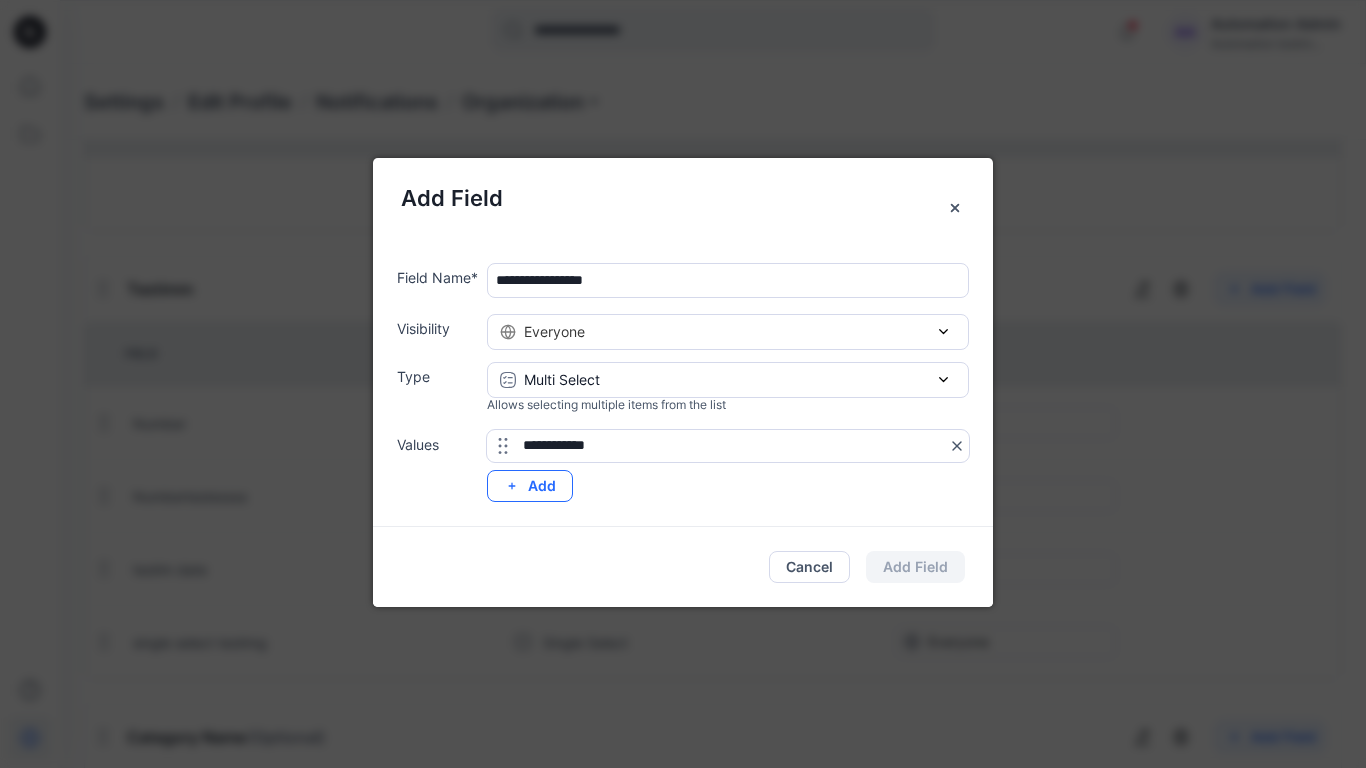click on "Add" at bounding box center (530, 486) 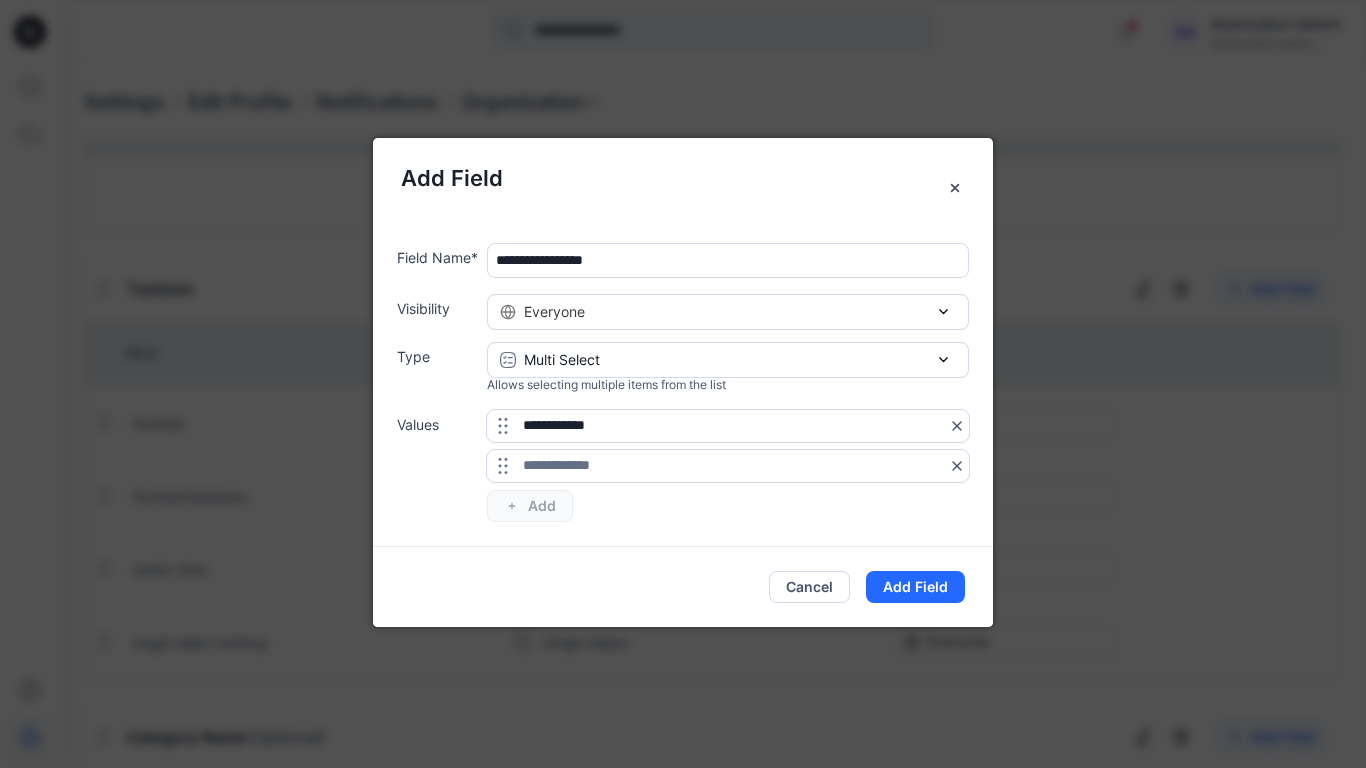 click on "**********" at bounding box center [683, 382] 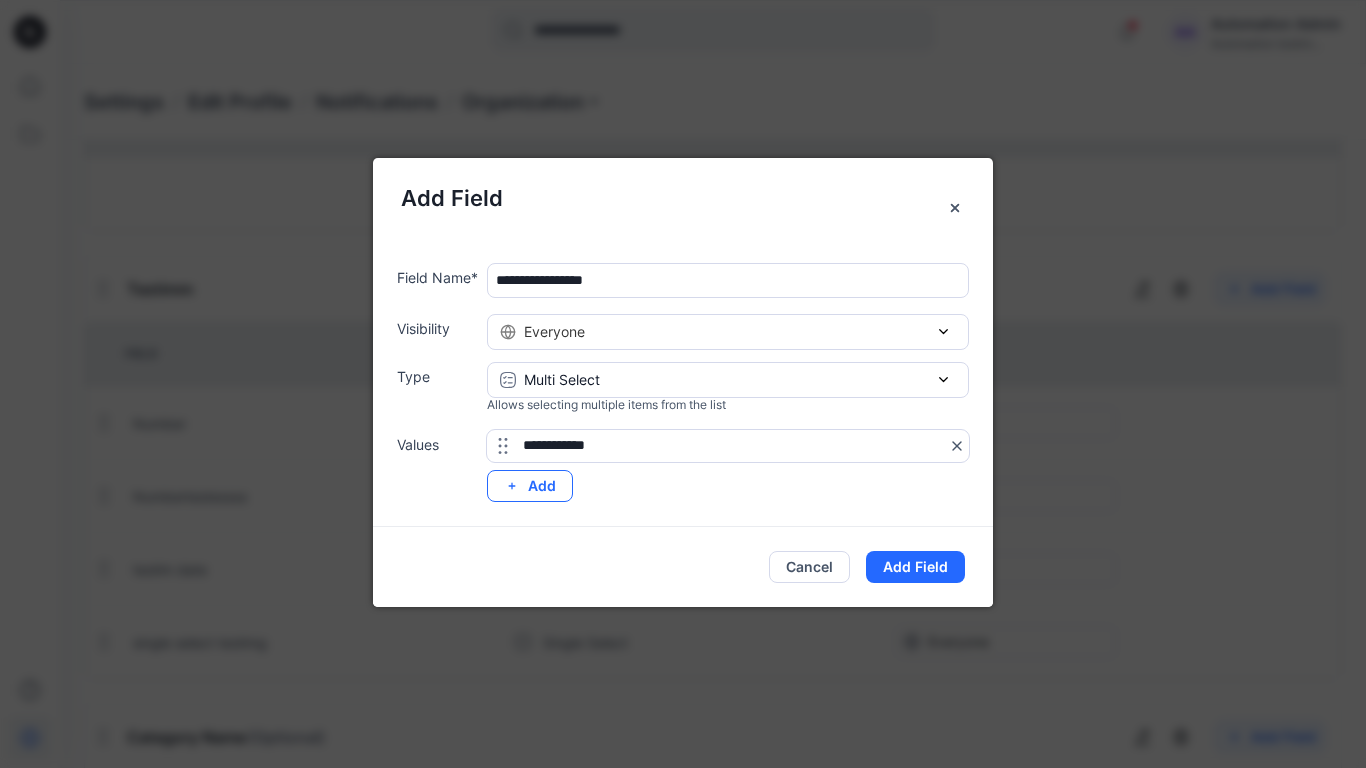 click 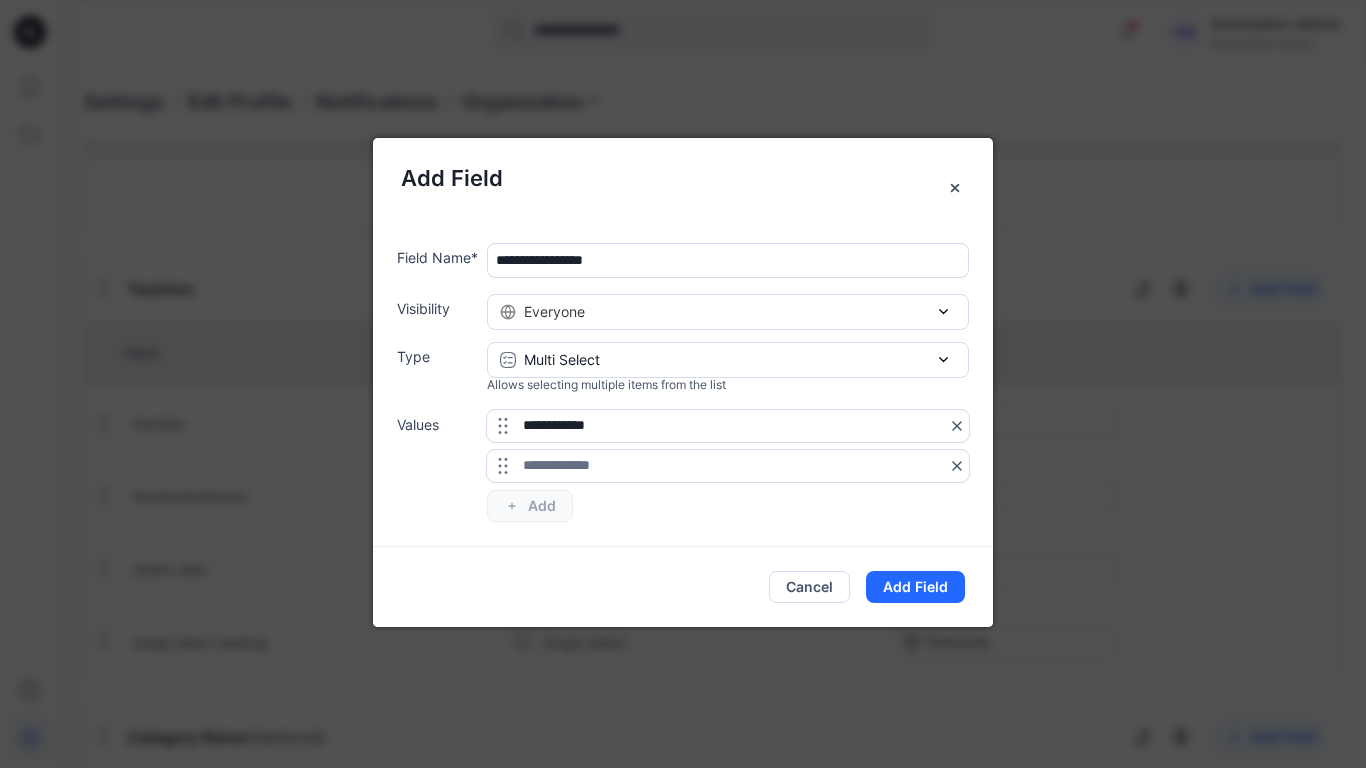 click on "**********" at bounding box center (683, 382) 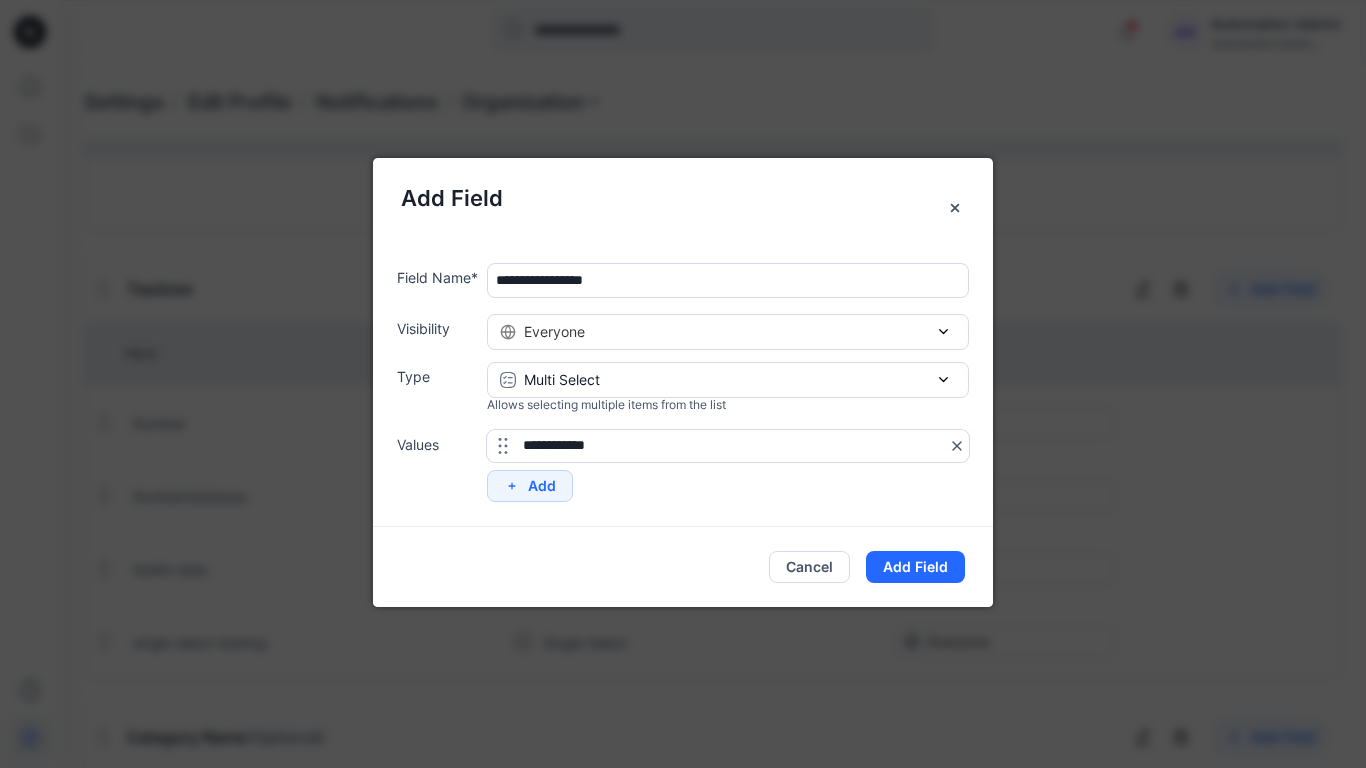 click on "**********" at bounding box center (728, 446) 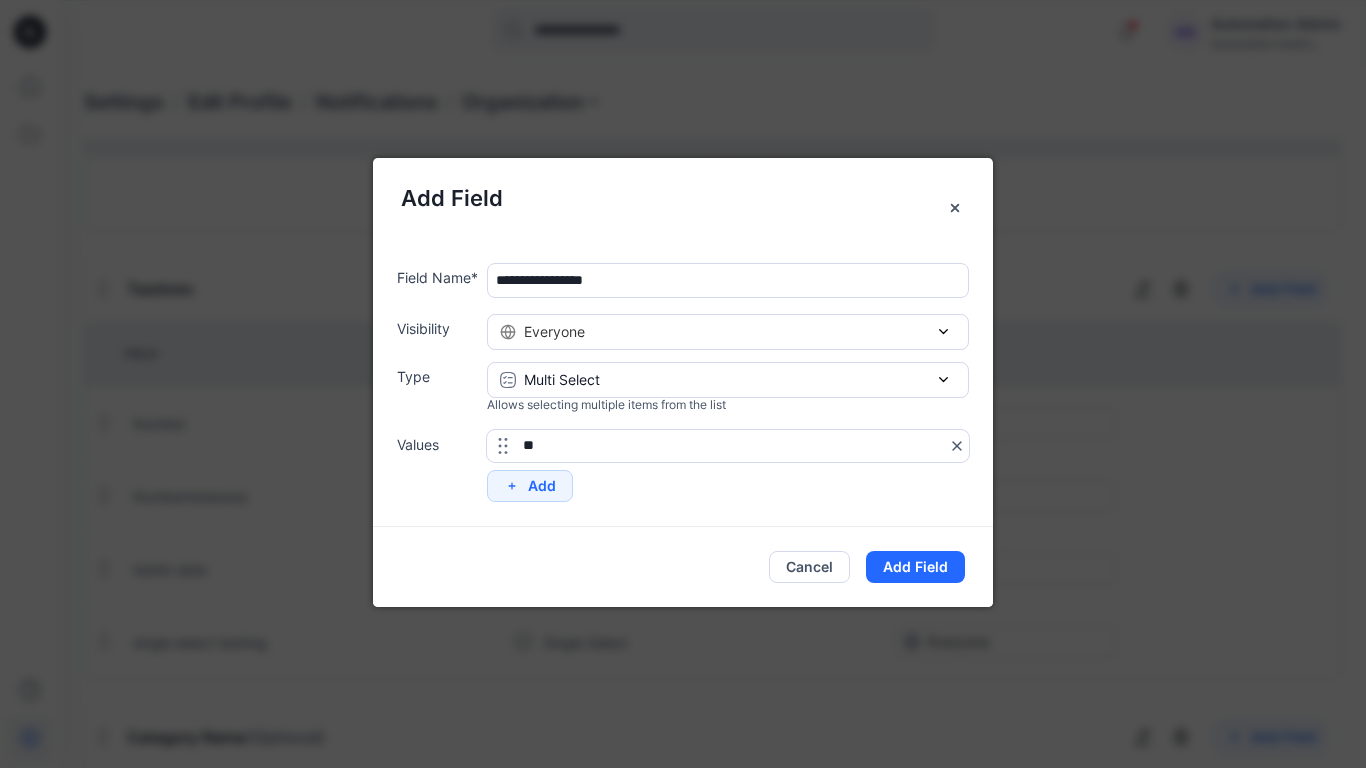 type on "*" 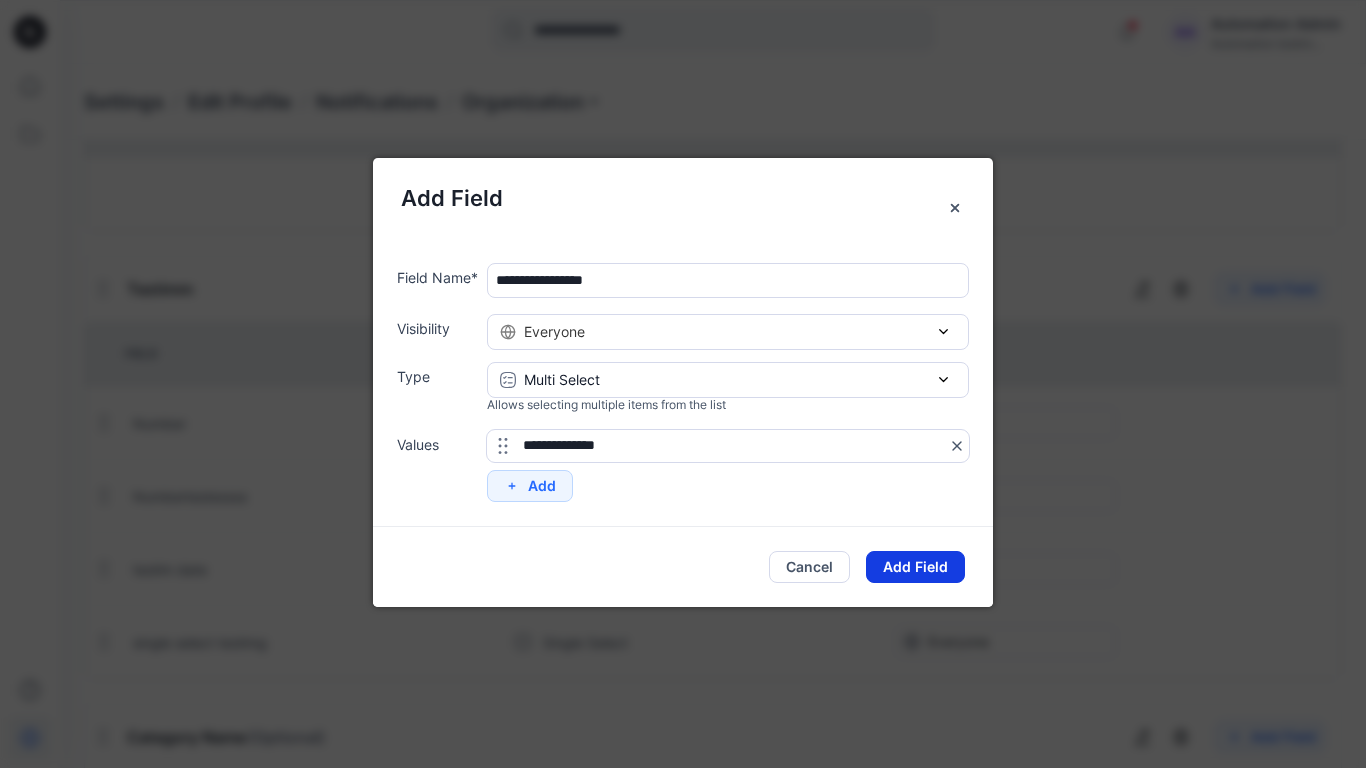 type on "**********" 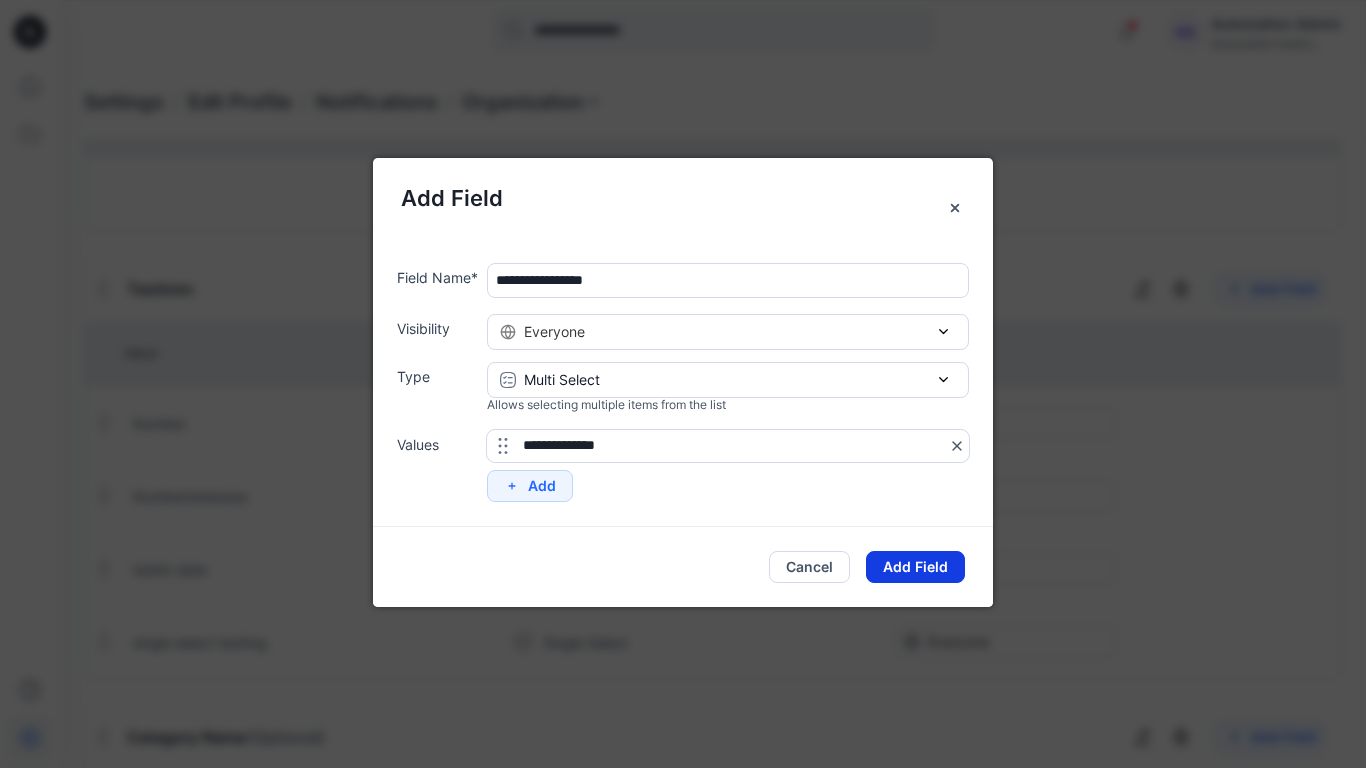 click on "Add Field" at bounding box center (915, 567) 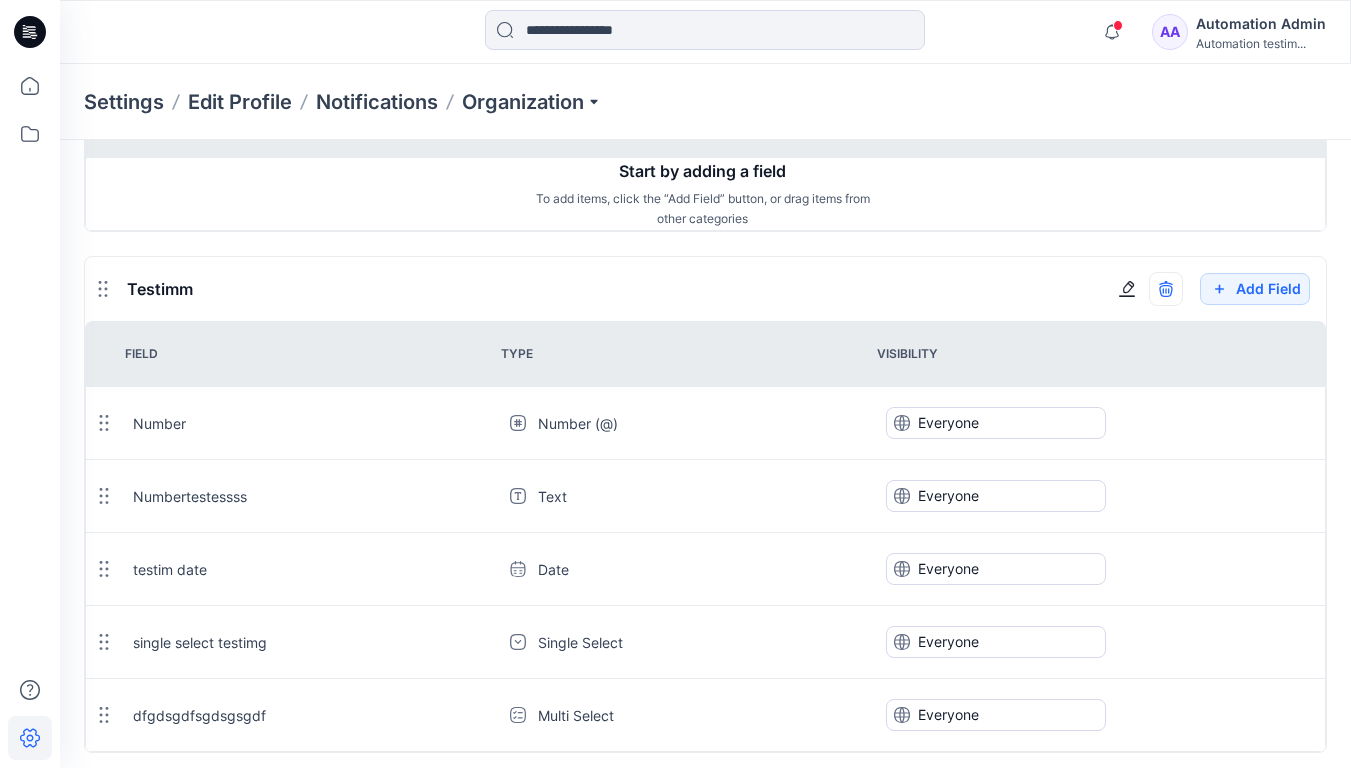 click 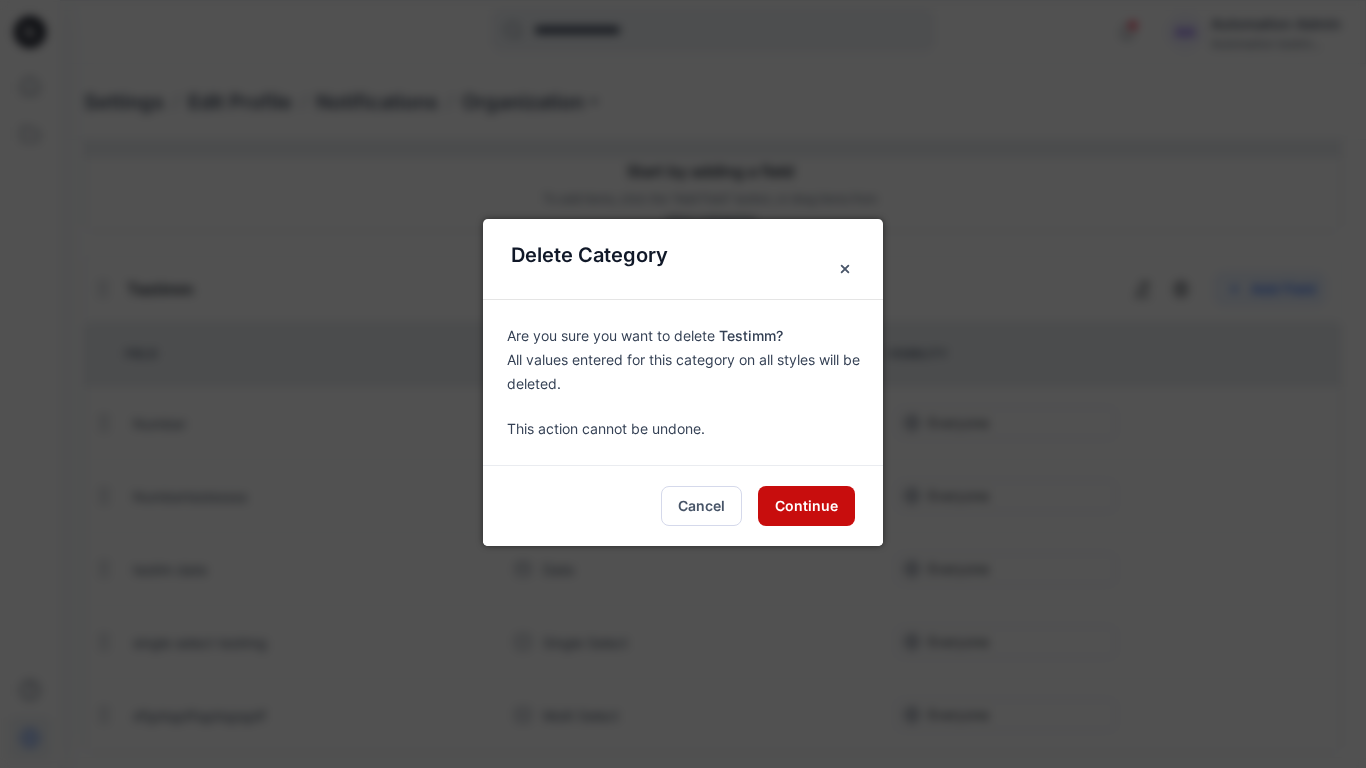 click on "Continue" at bounding box center (806, 506) 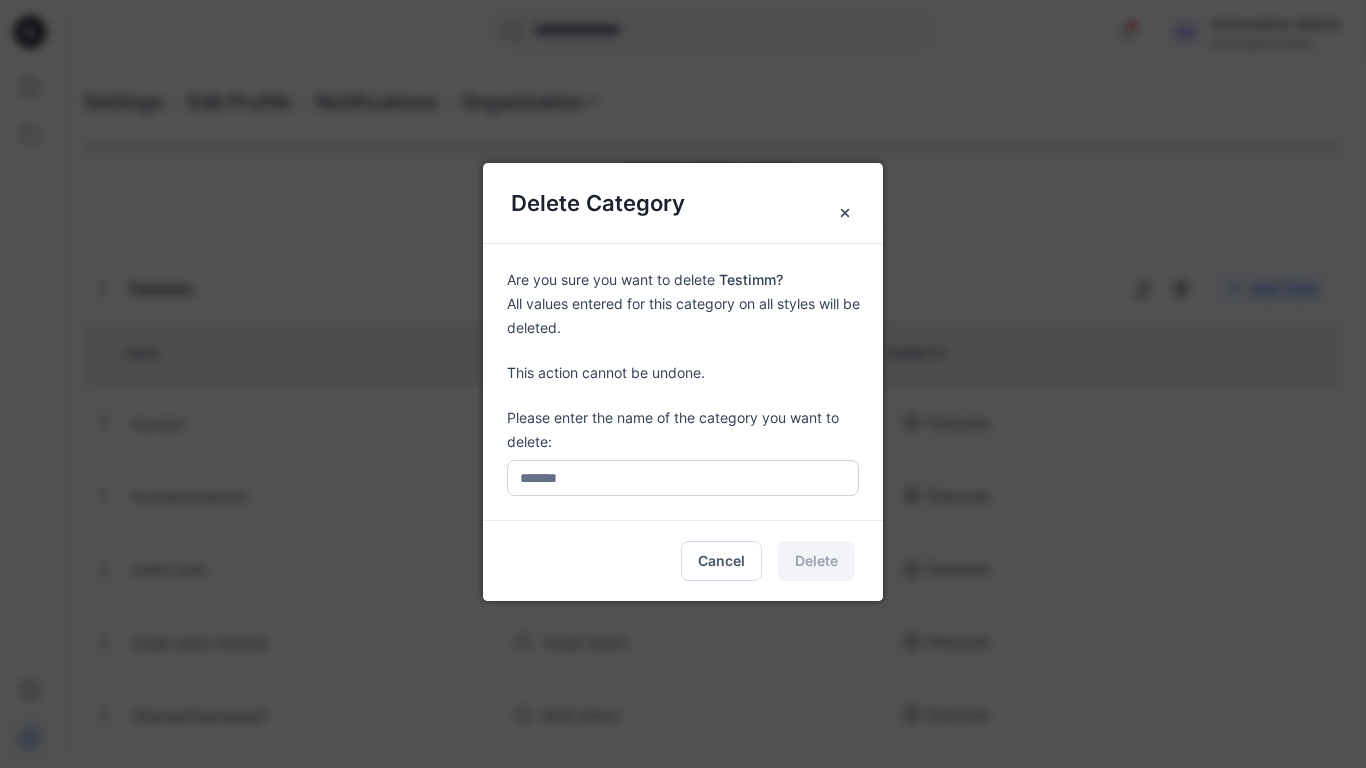 click at bounding box center (683, 478) 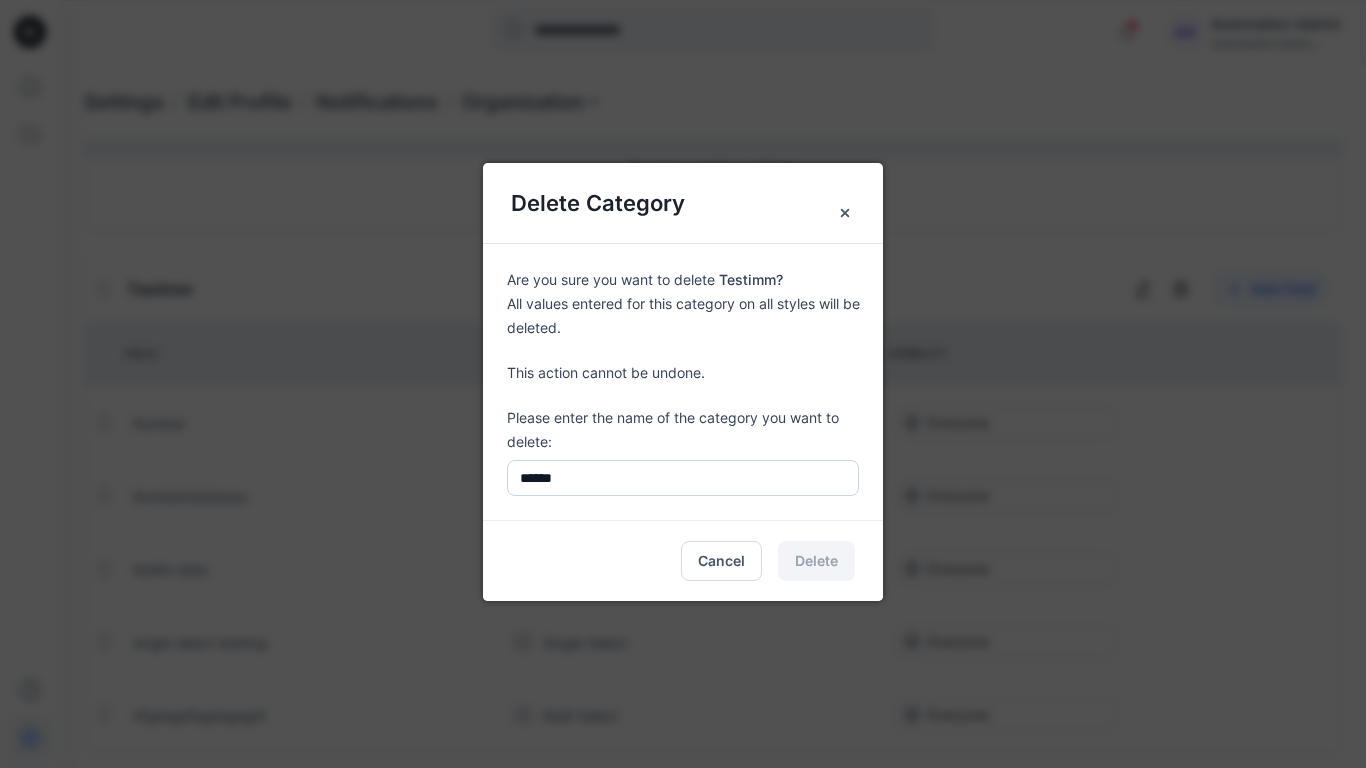 type on "*******" 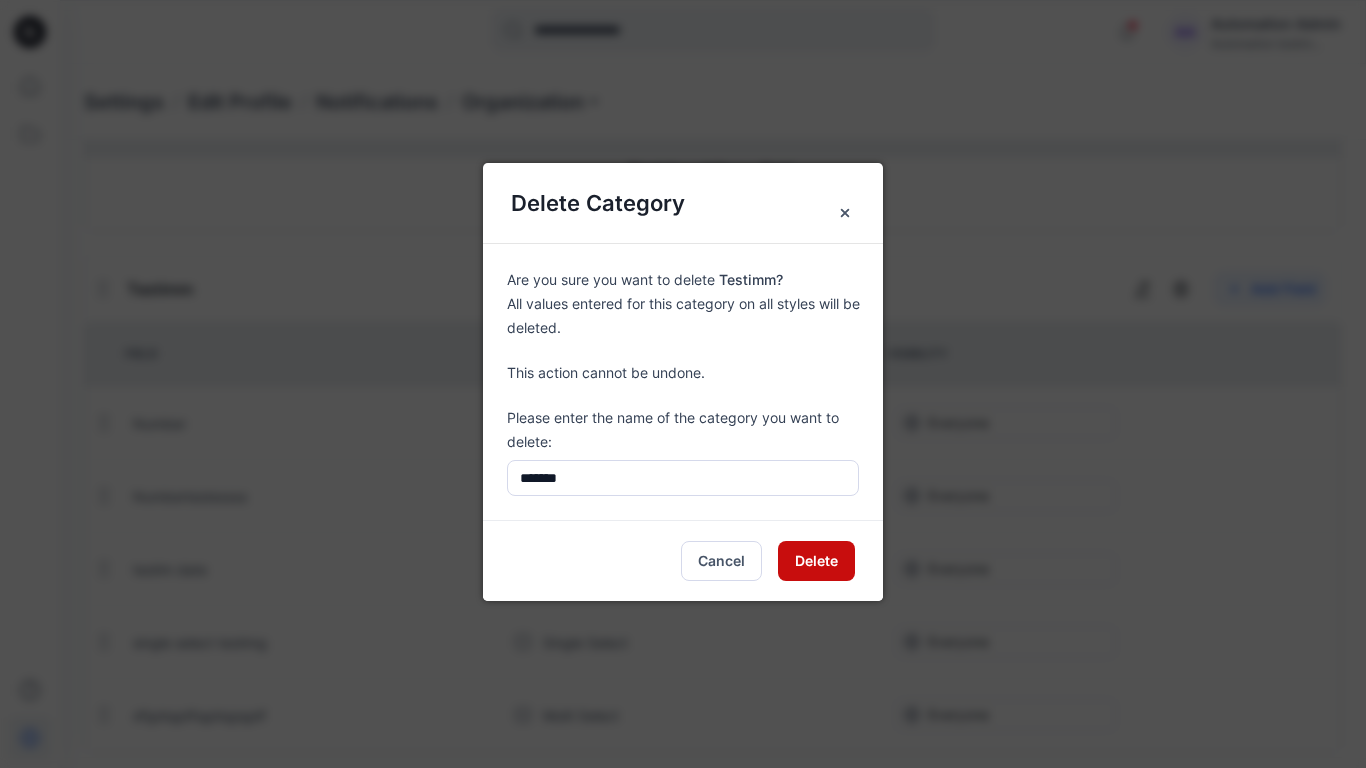 click on "Delete" at bounding box center (816, 561) 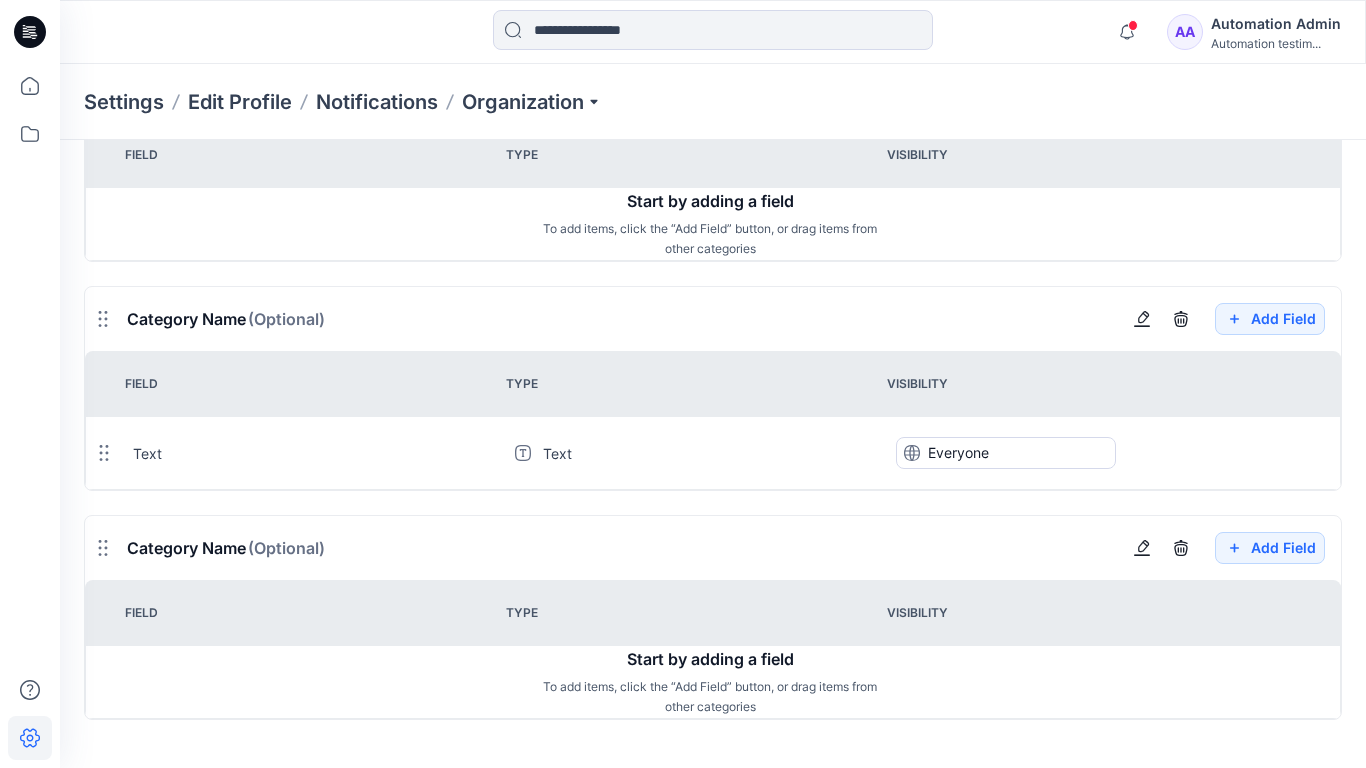 scroll, scrollTop: 2095, scrollLeft: 0, axis: vertical 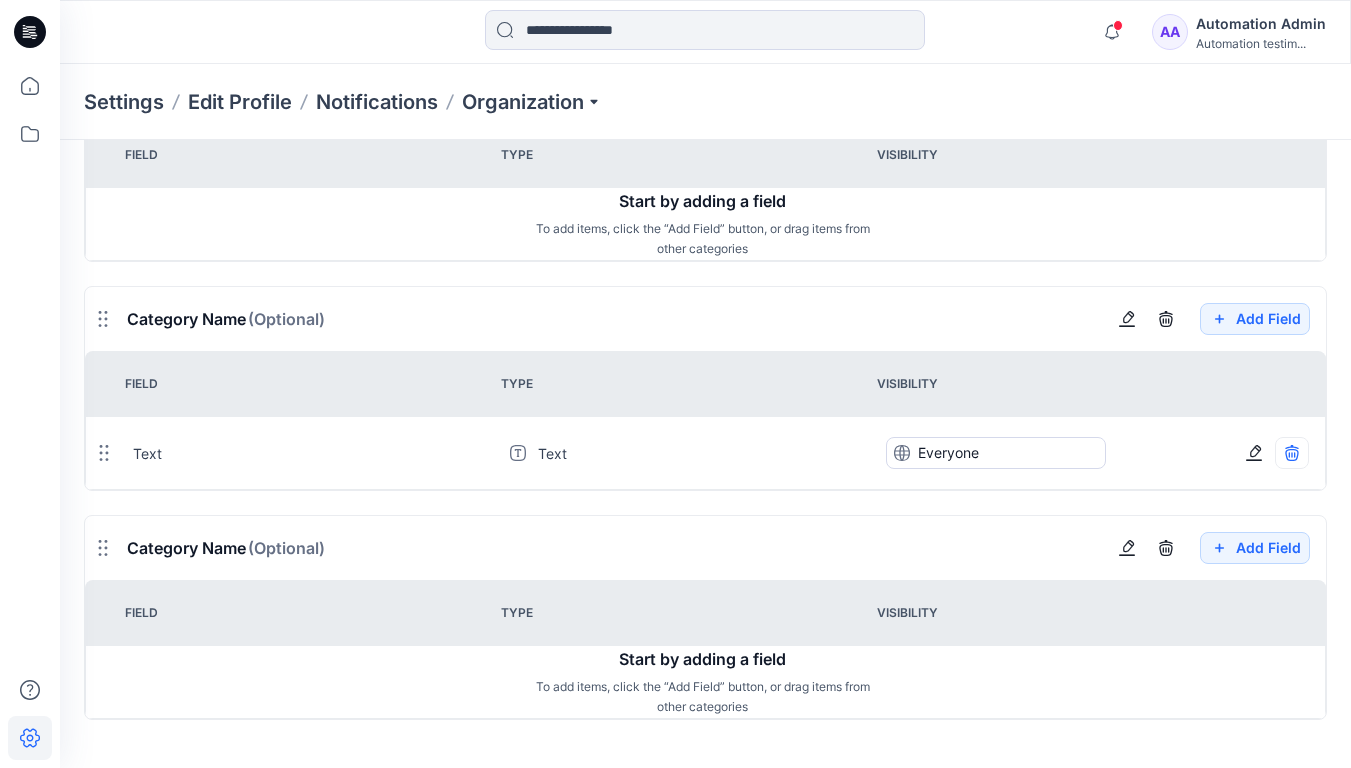 click at bounding box center (1292, 453) 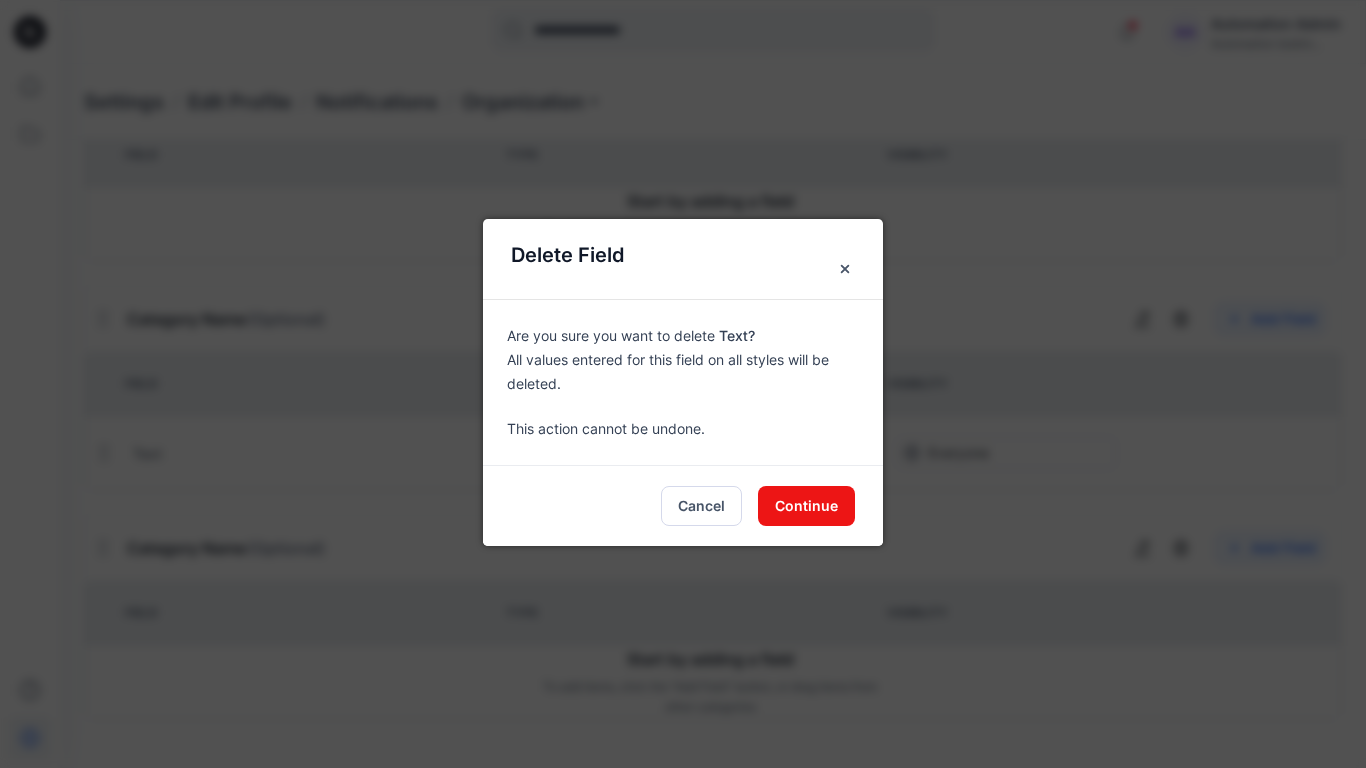 click on "Are you sure you want to delete   Text? All values entered for this field on all styles will be deleted. This action cannot be undone." at bounding box center (683, 382) 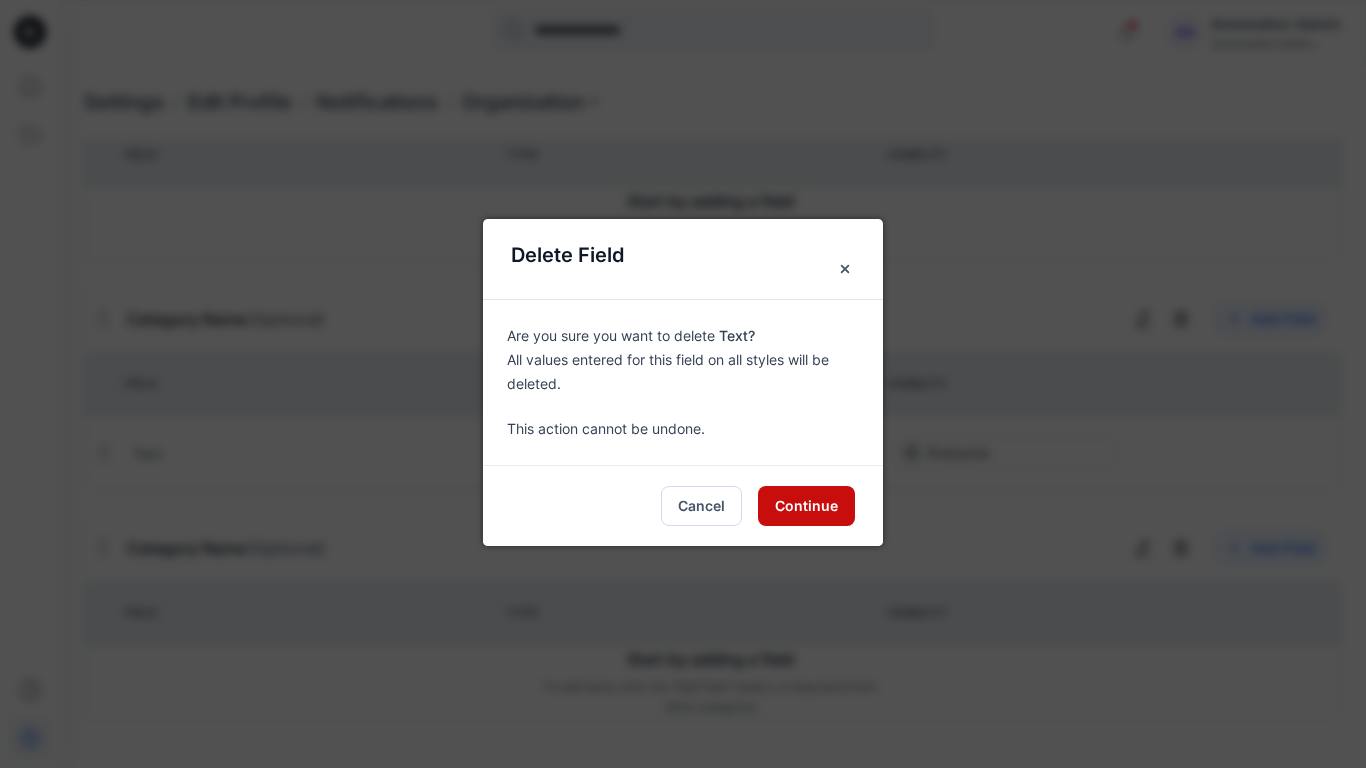 click on "Continue" at bounding box center (806, 506) 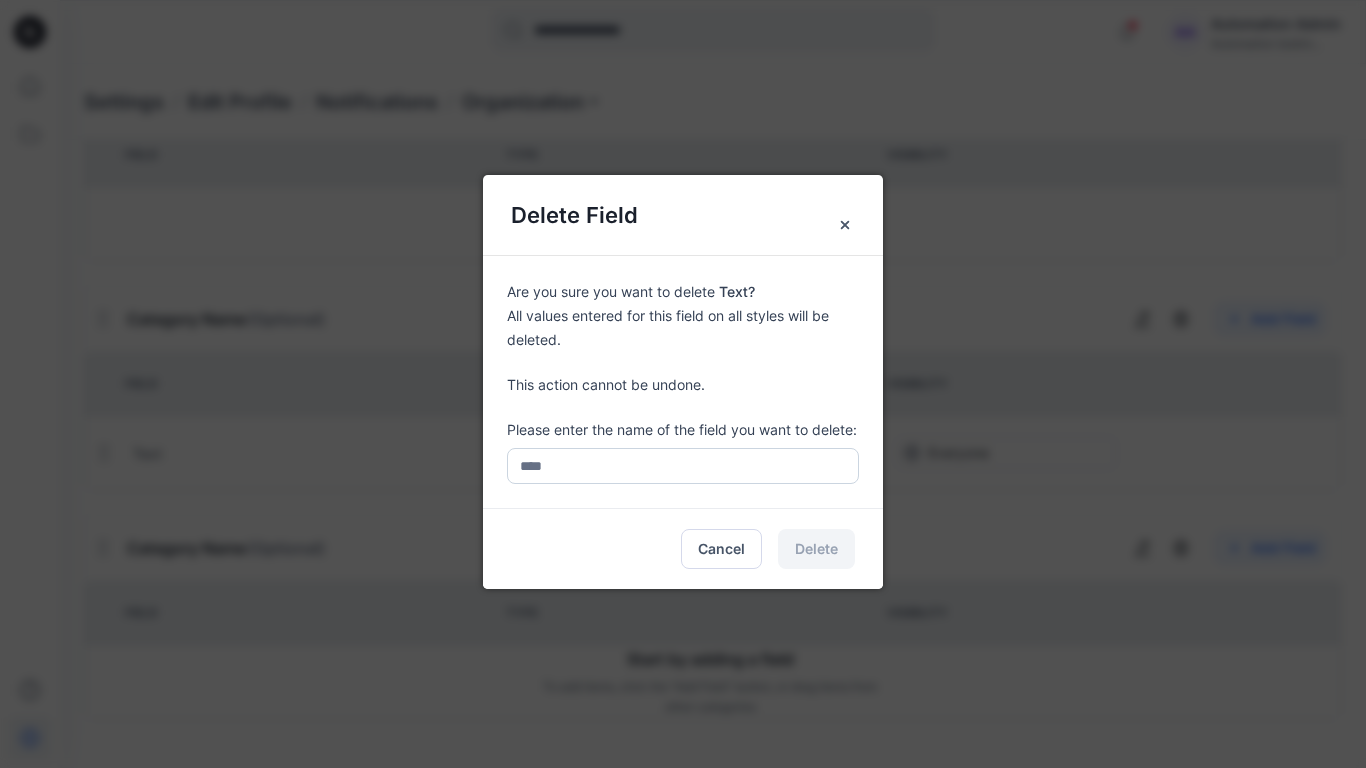 click at bounding box center [683, 466] 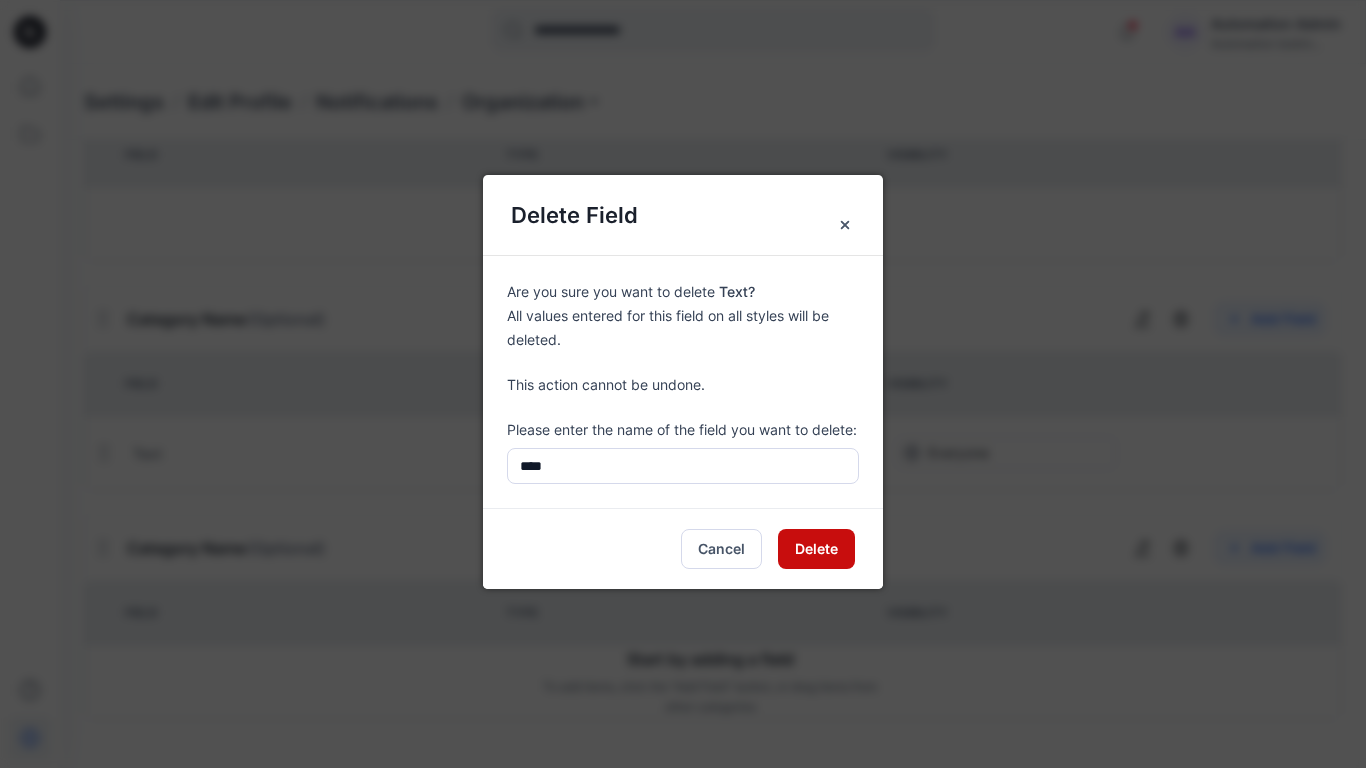 type on "****" 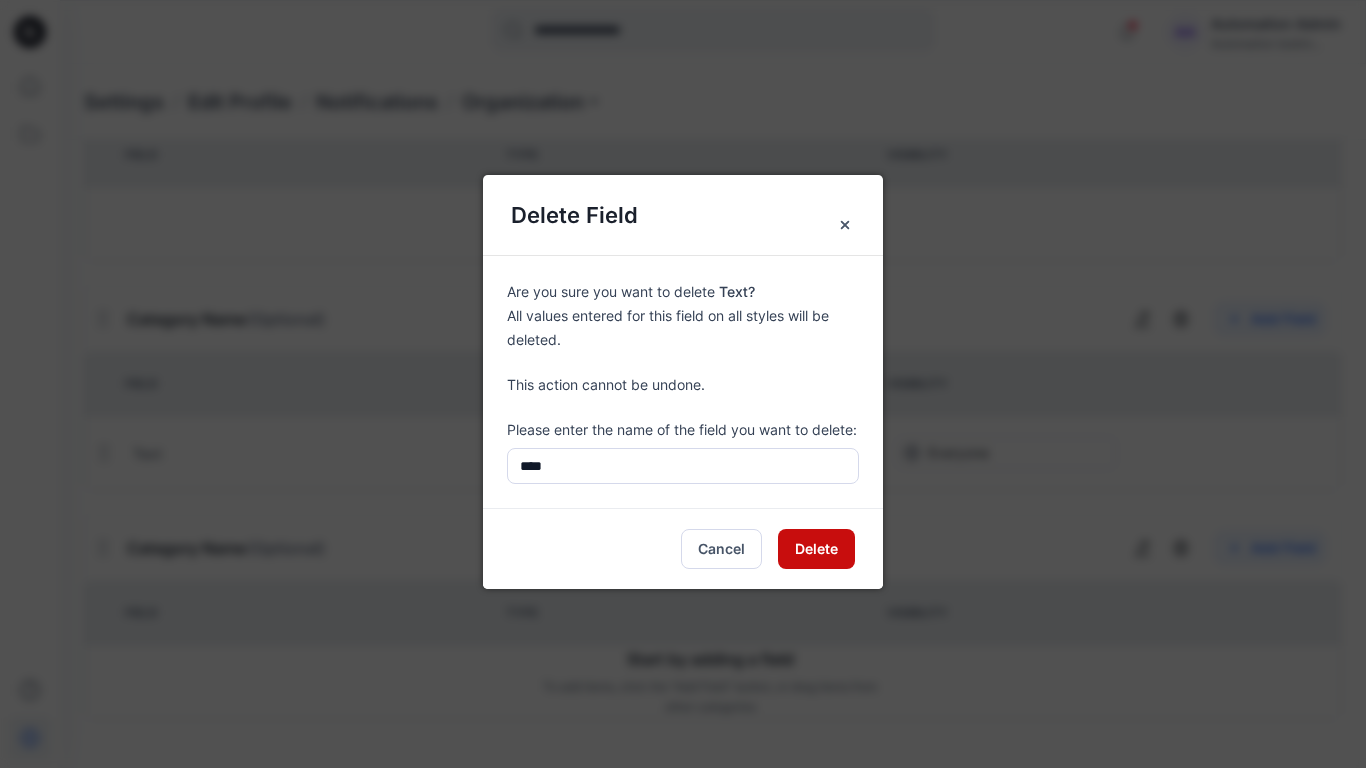 click on "Delete" at bounding box center [816, 549] 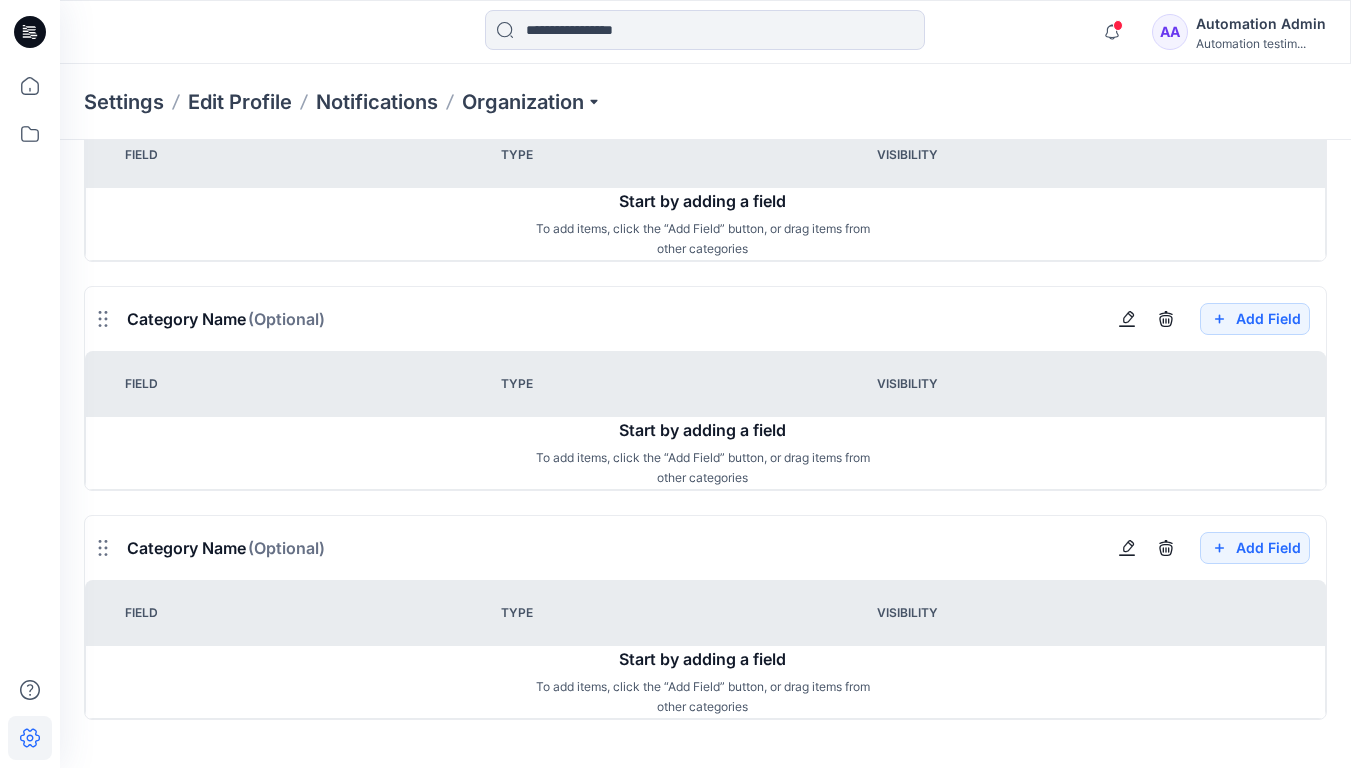 click on "Automation Admin" at bounding box center (1261, 24) 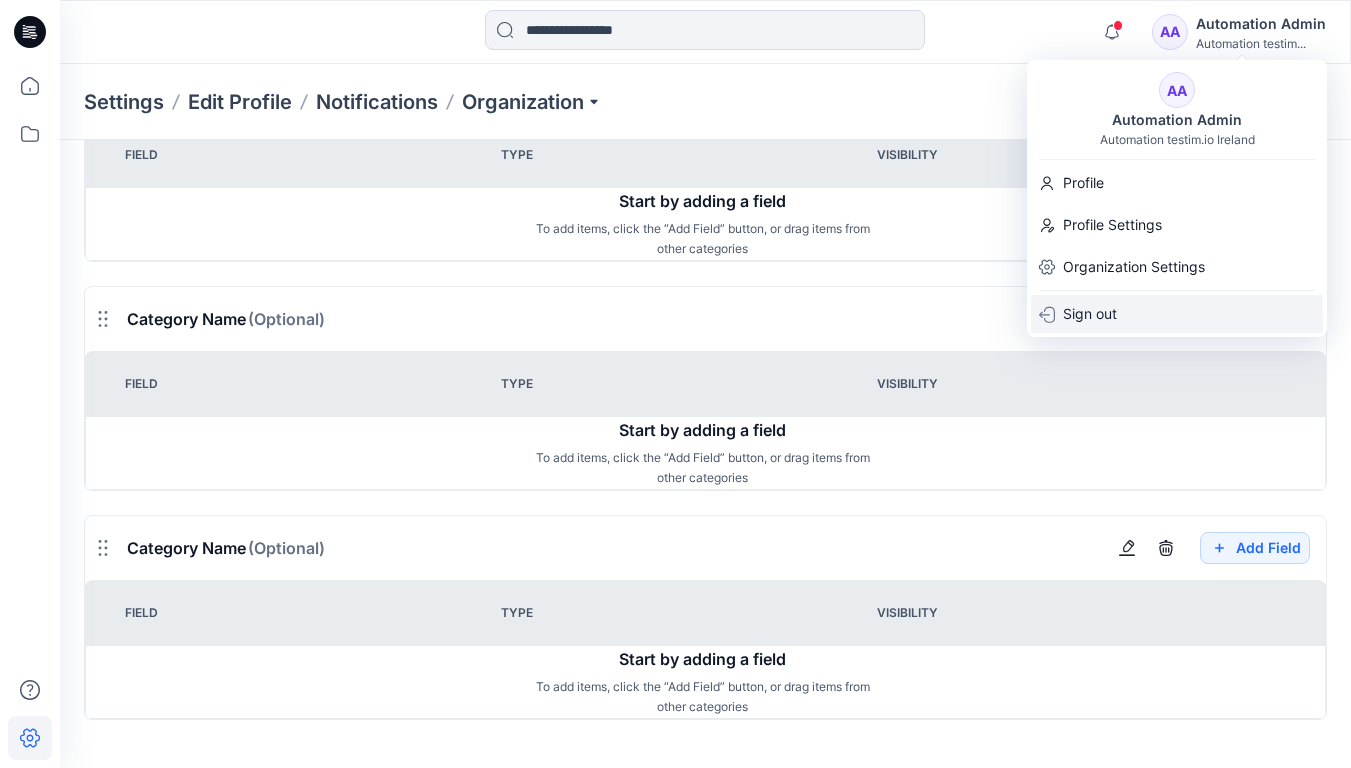 click on "Sign out" at bounding box center (1177, 314) 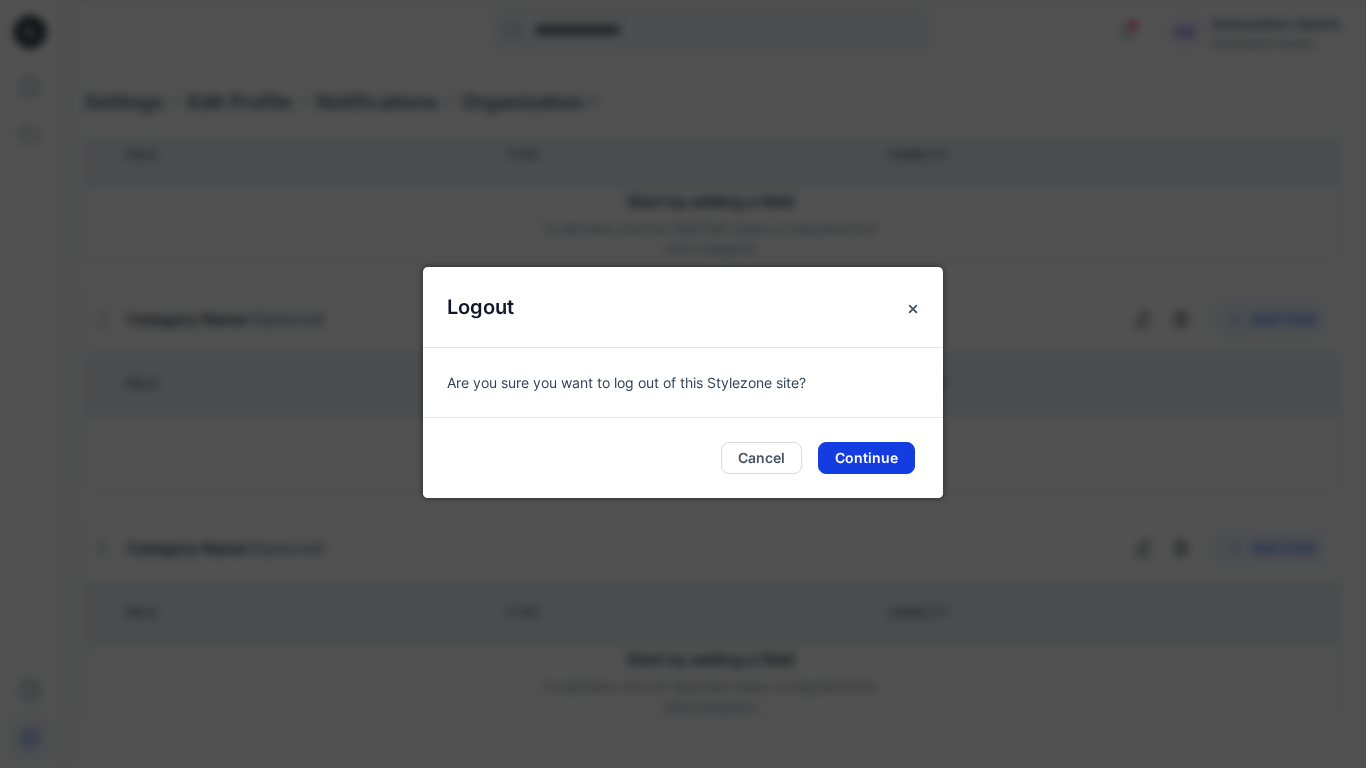 click on "Continue" at bounding box center [866, 458] 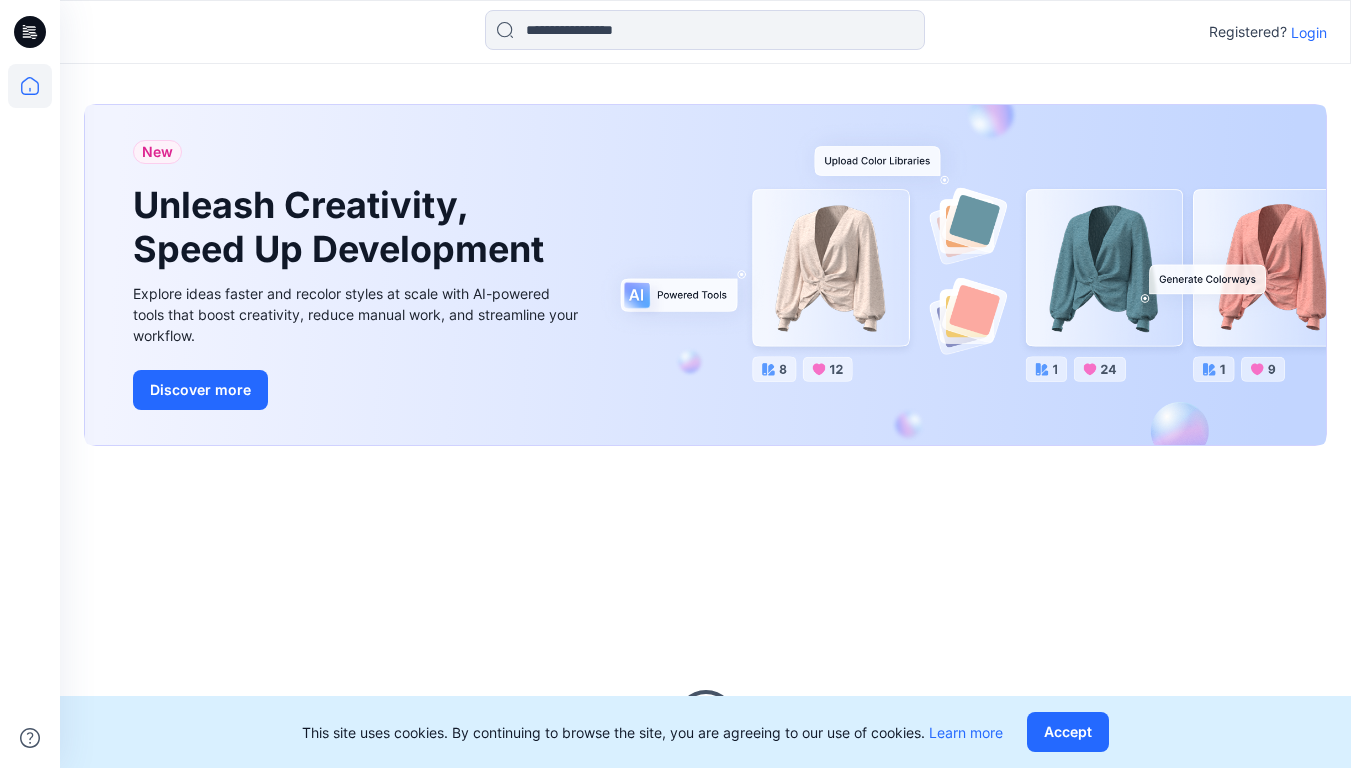 scroll, scrollTop: 0, scrollLeft: 0, axis: both 